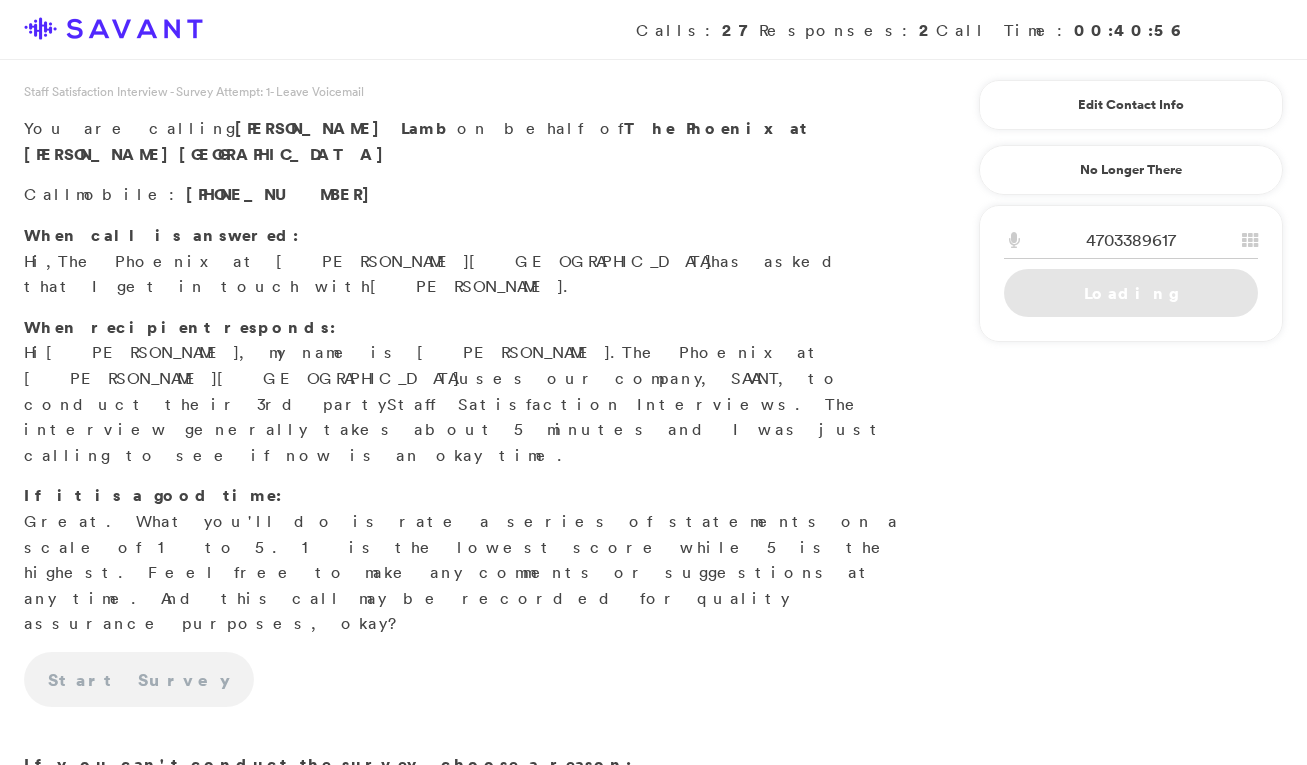 scroll, scrollTop: 0, scrollLeft: 0, axis: both 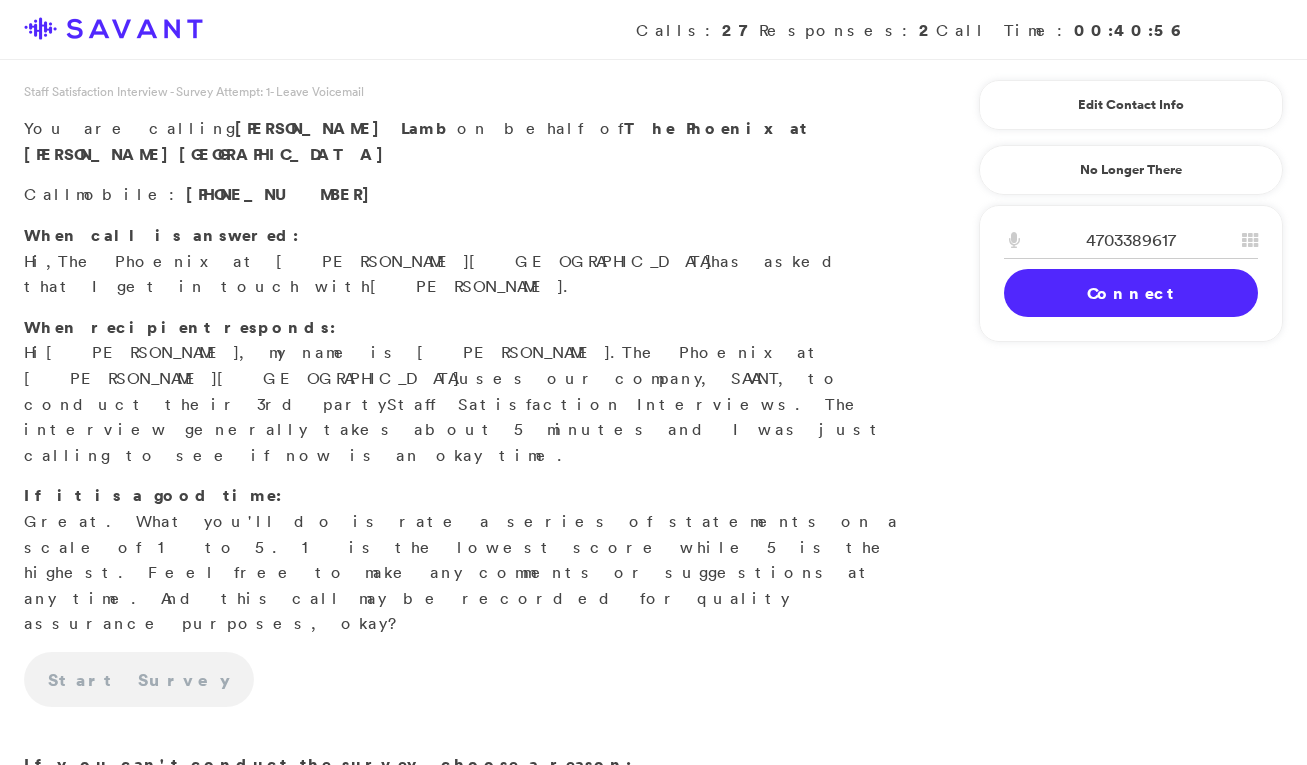 click on "Connect" at bounding box center (1131, 293) 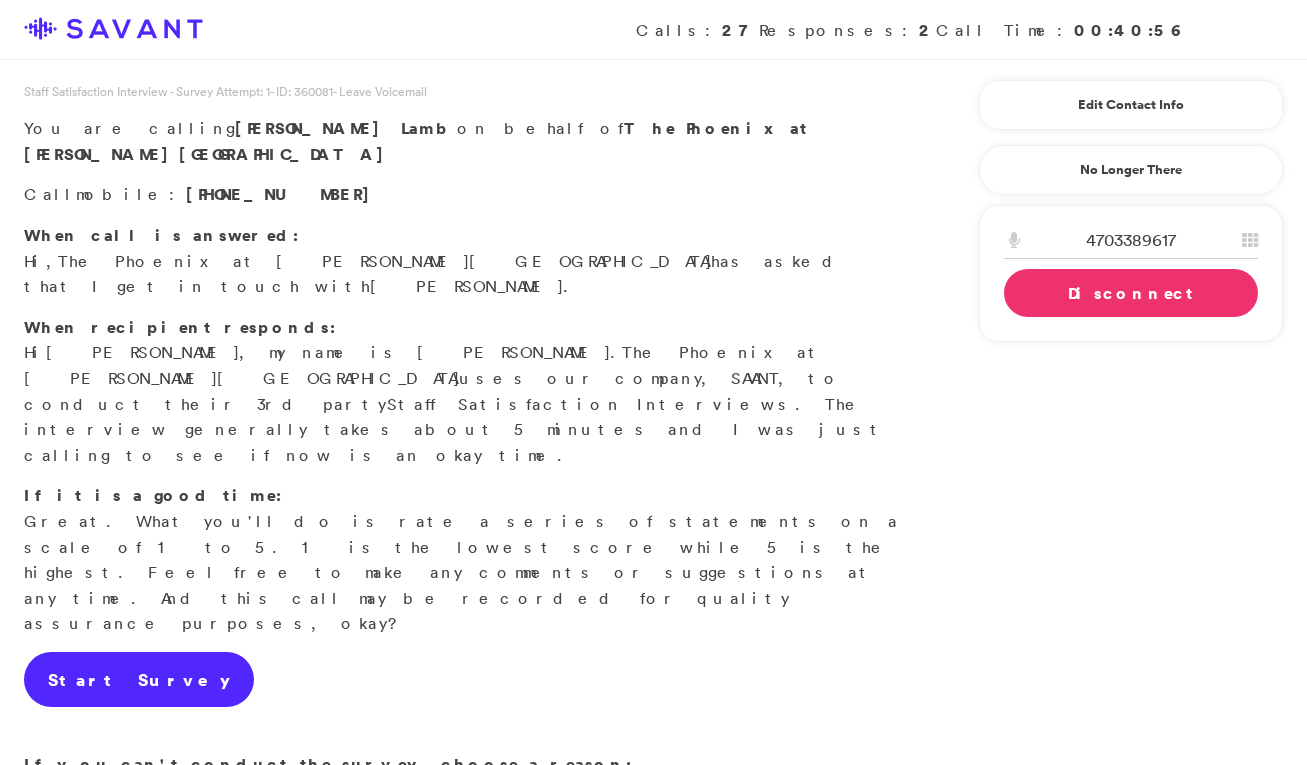 click on "Start Survey" at bounding box center [139, 680] 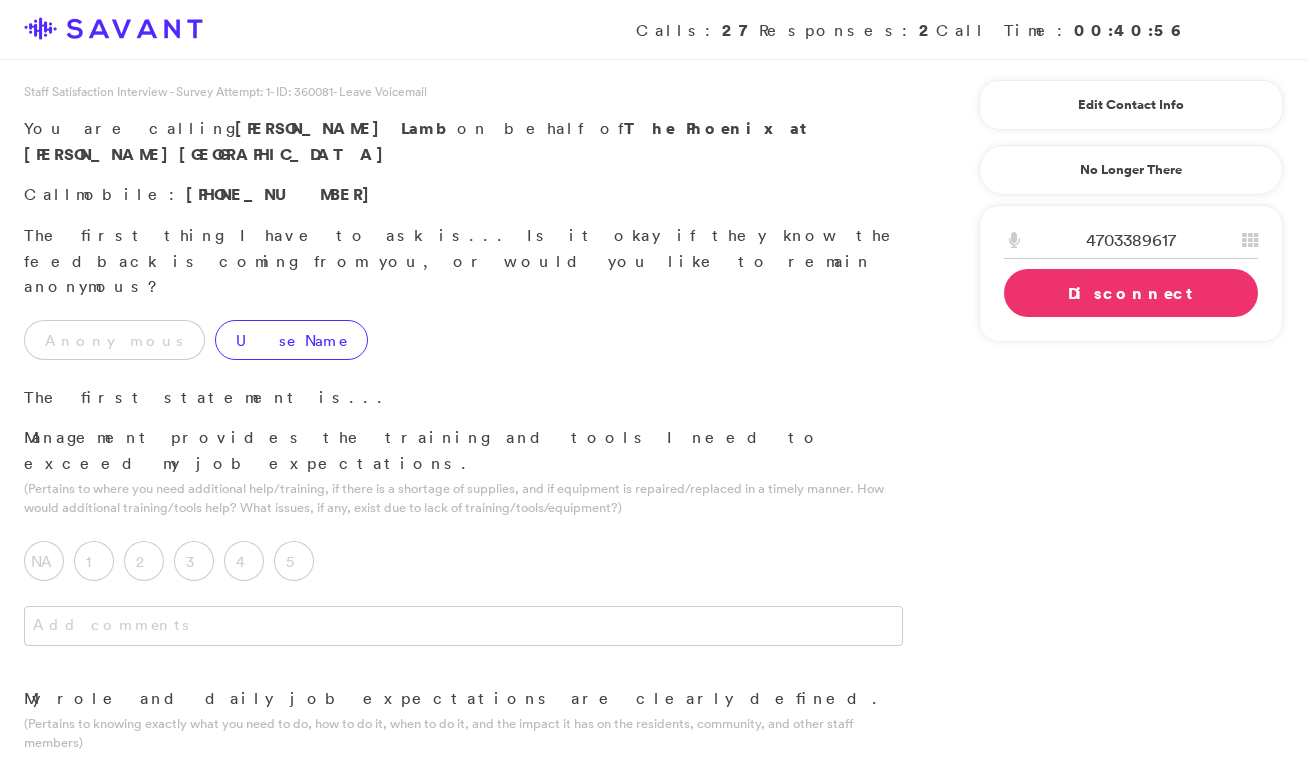 click on "Use Name" at bounding box center (291, 340) 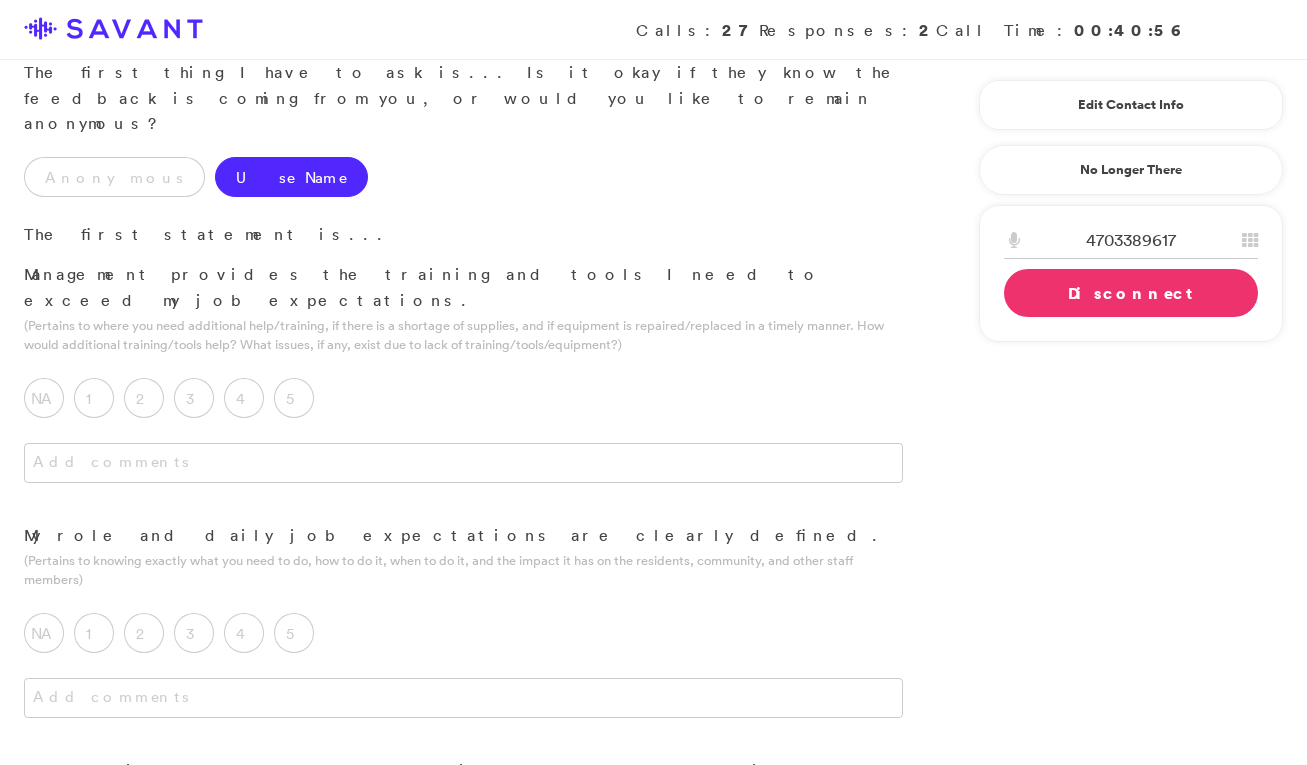 scroll, scrollTop: 164, scrollLeft: 0, axis: vertical 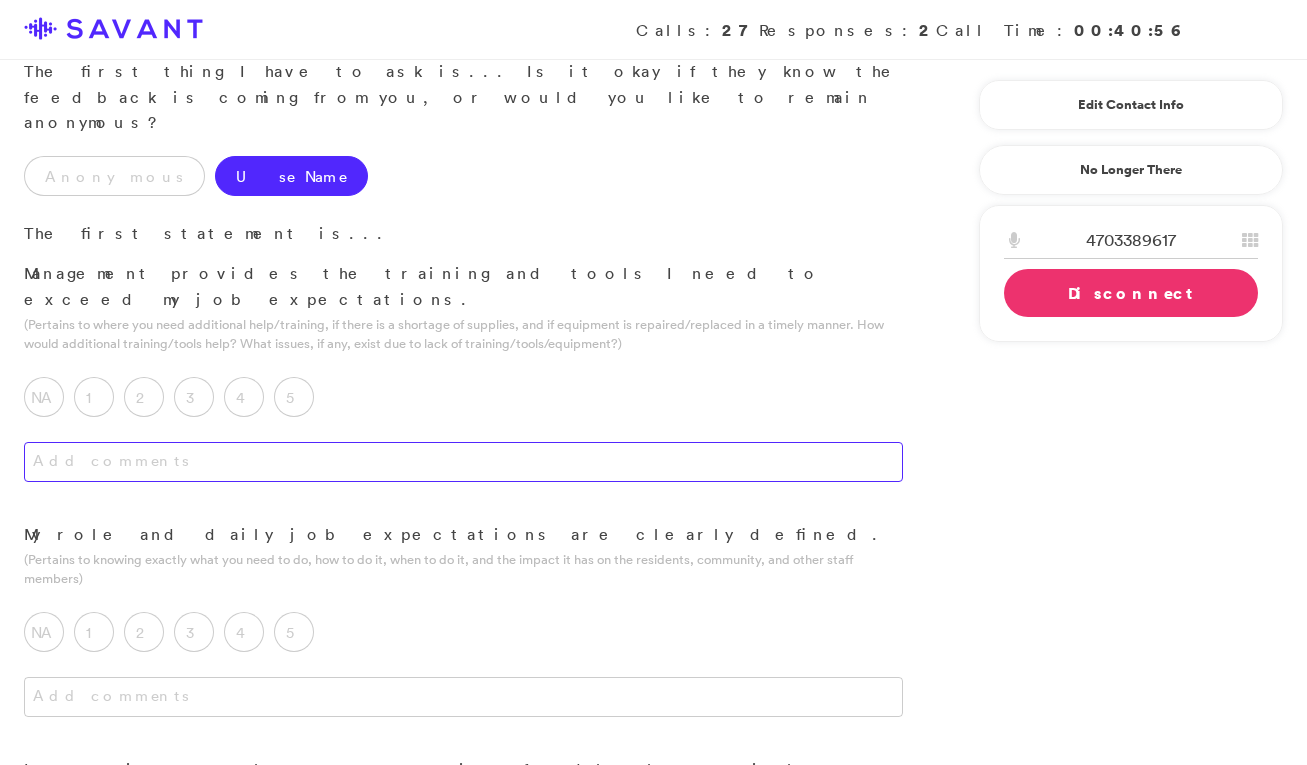 click at bounding box center [463, 462] 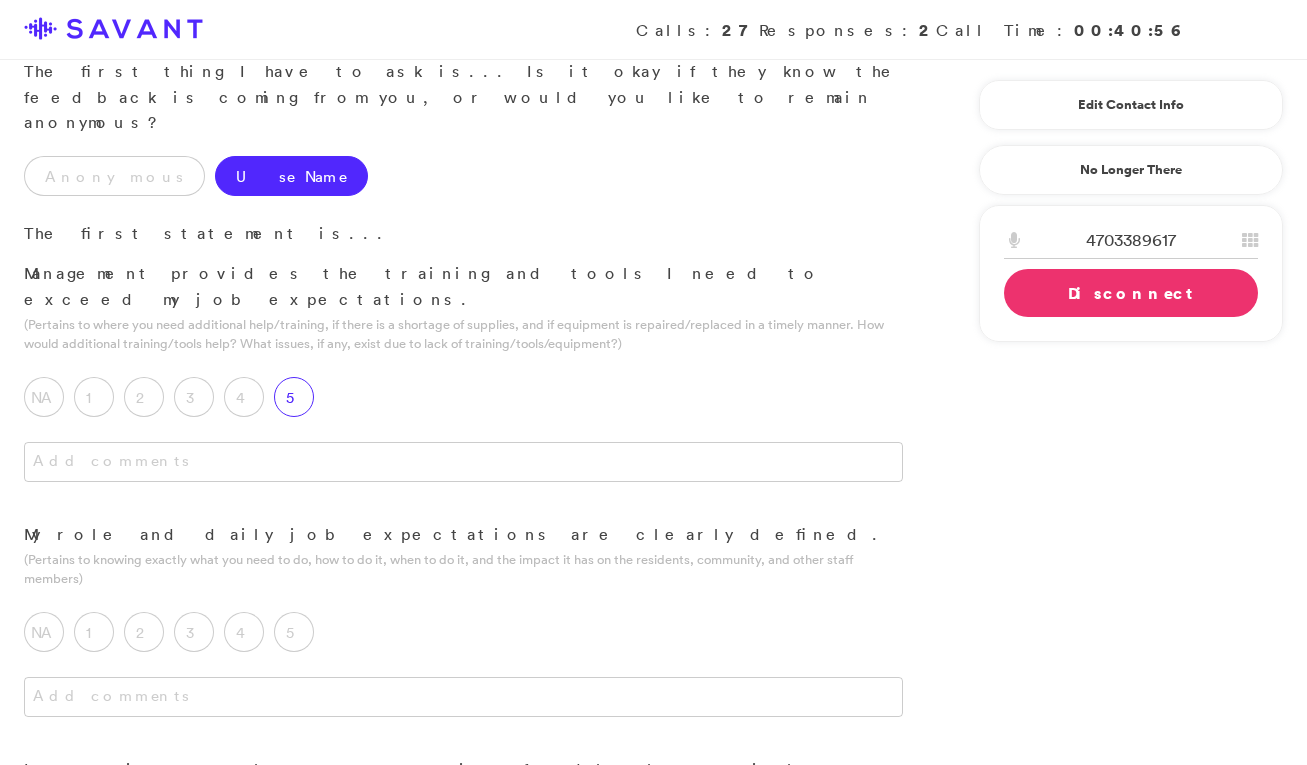 click on "5" at bounding box center [294, 397] 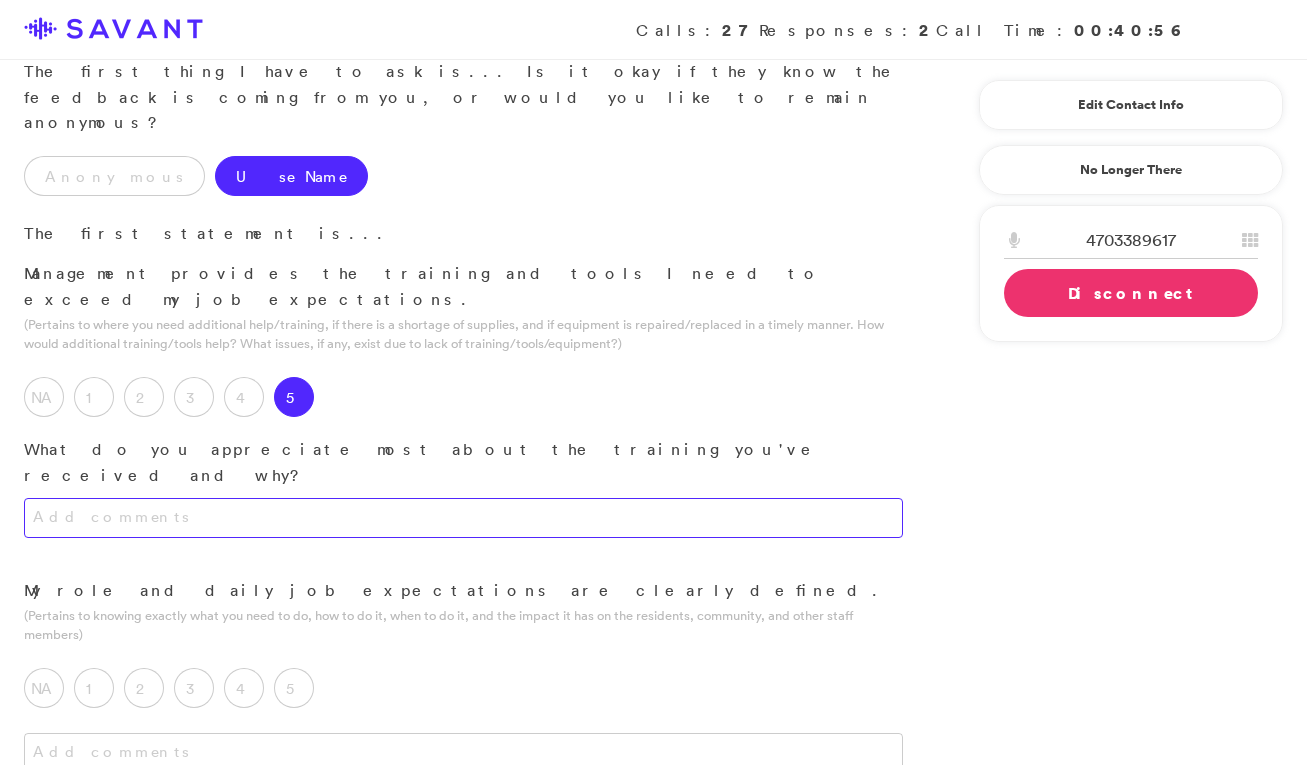 click at bounding box center (463, 518) 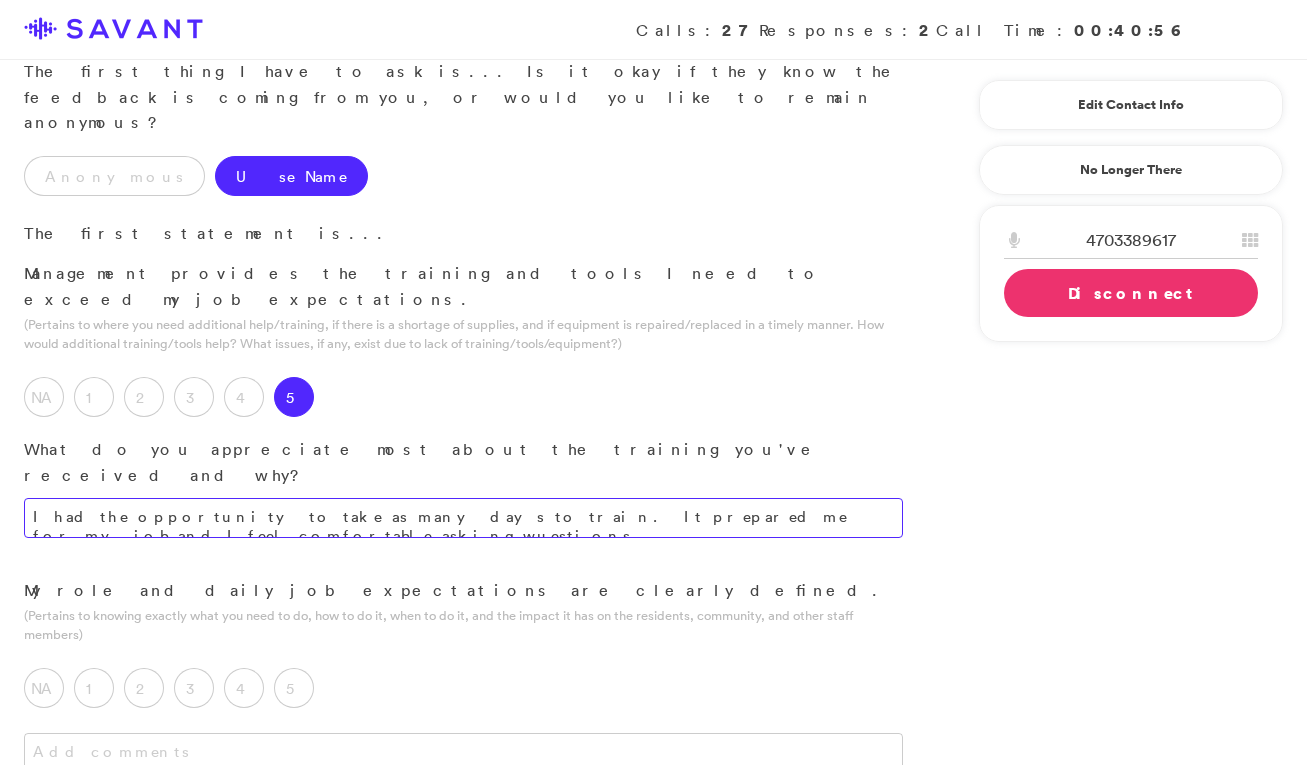 click on "I had the opportunity to take as many days to train. It prepared me for my job and I feel comfortable asking wuestions" at bounding box center [463, 518] 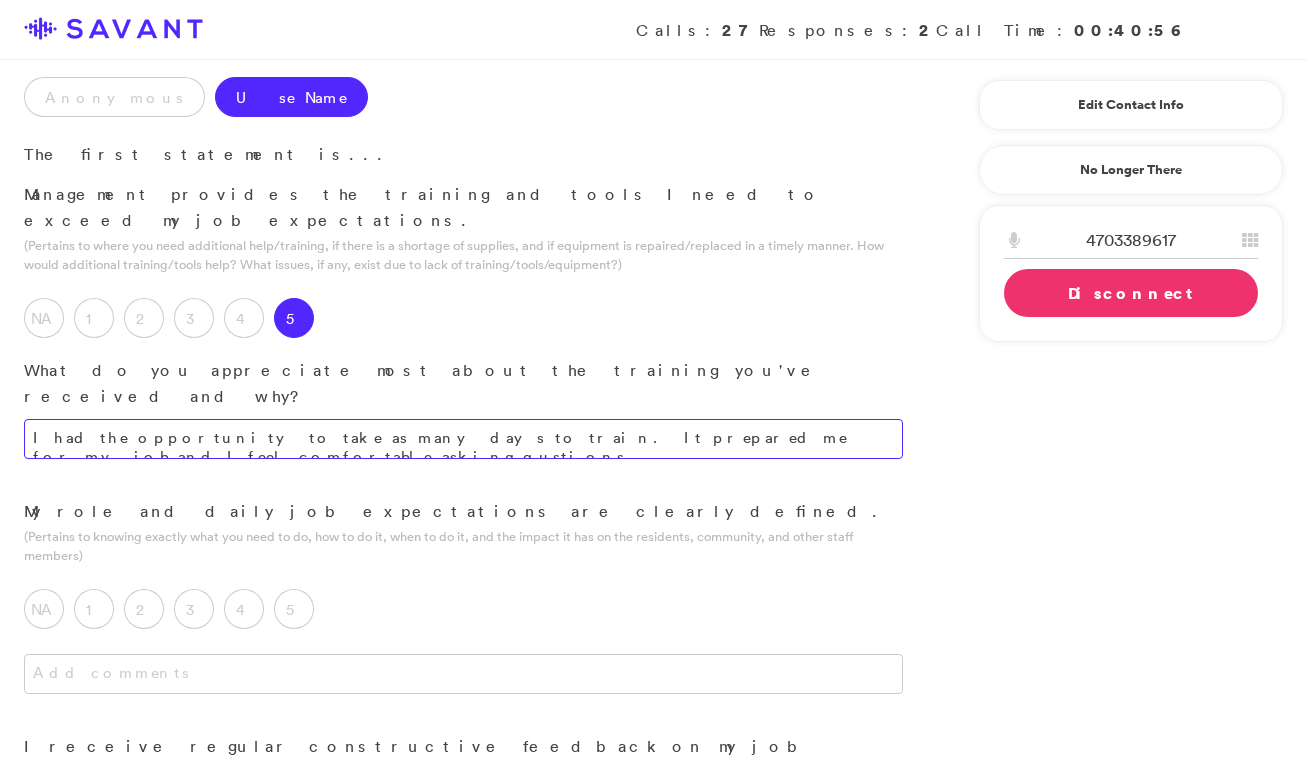 scroll, scrollTop: 273, scrollLeft: 0, axis: vertical 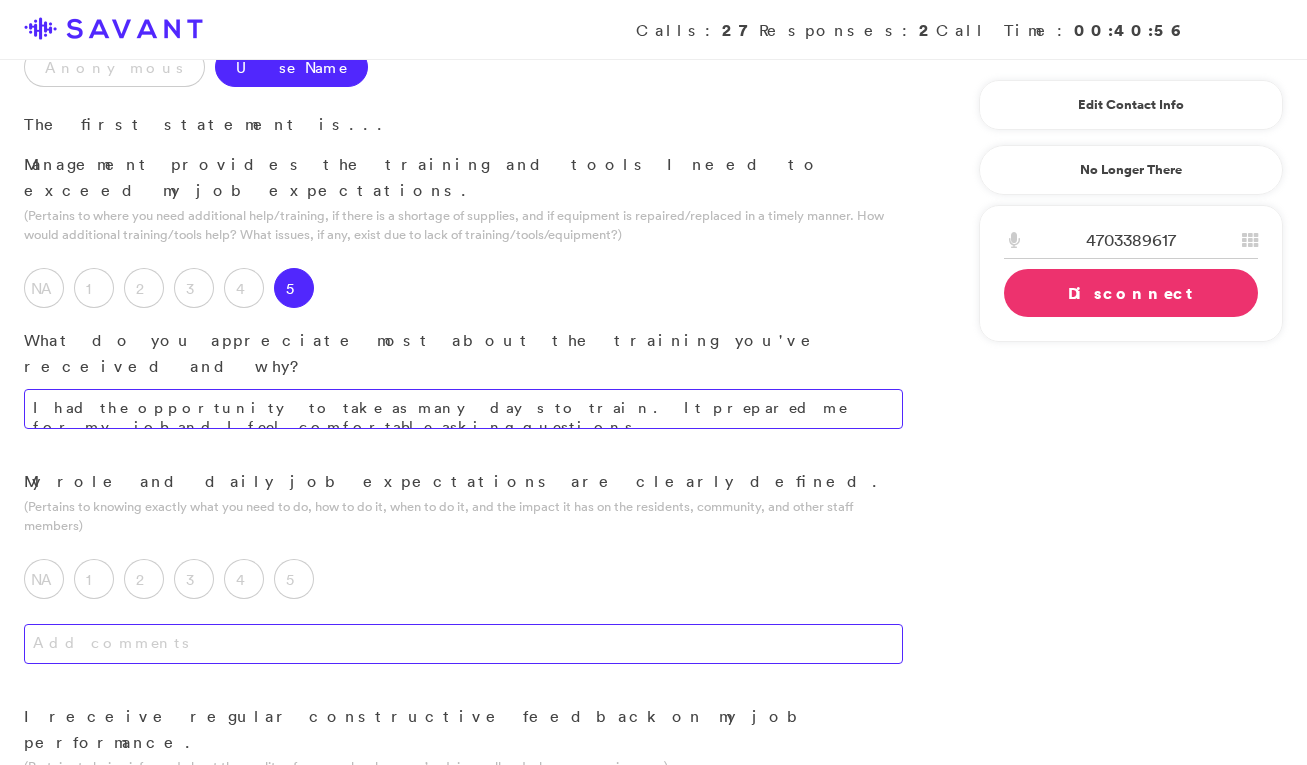 type on "I had the opportunity to take as many days to train. It prepared me for my job and I feel comfortable asking questions" 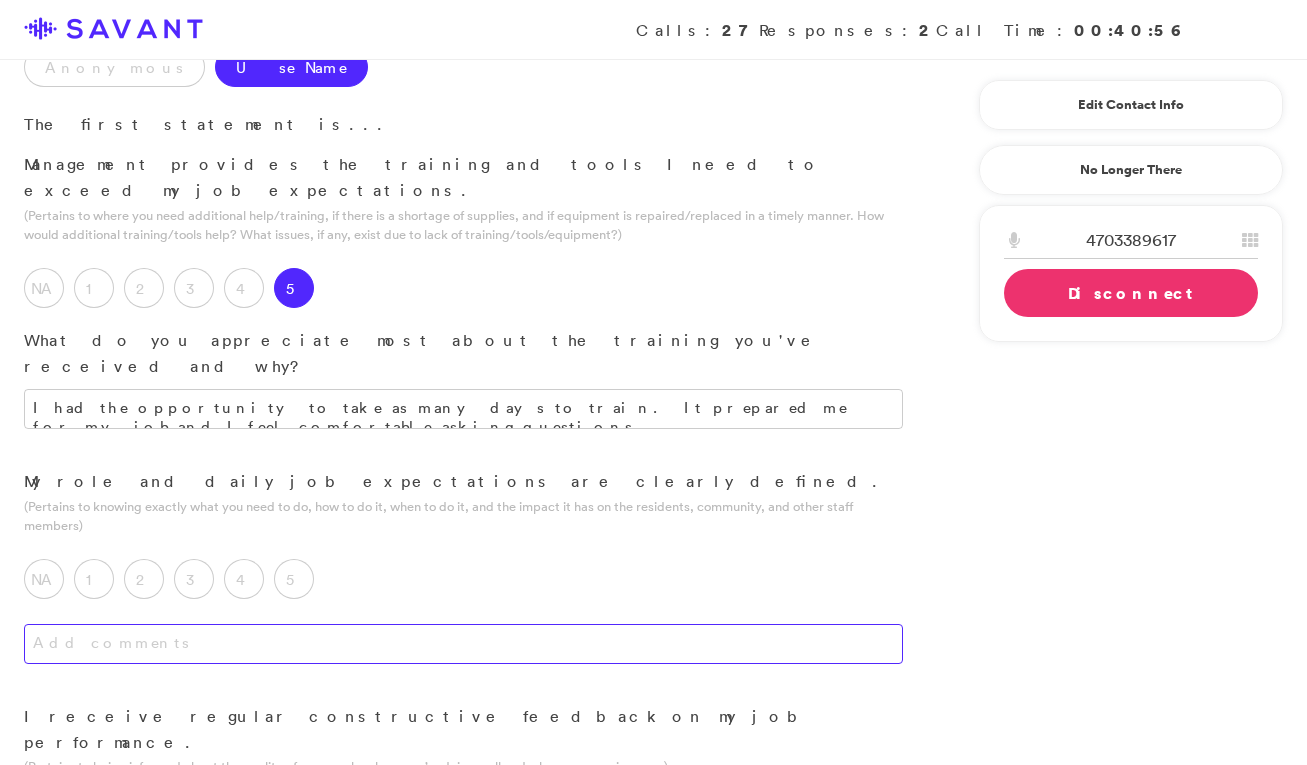 click at bounding box center [463, 644] 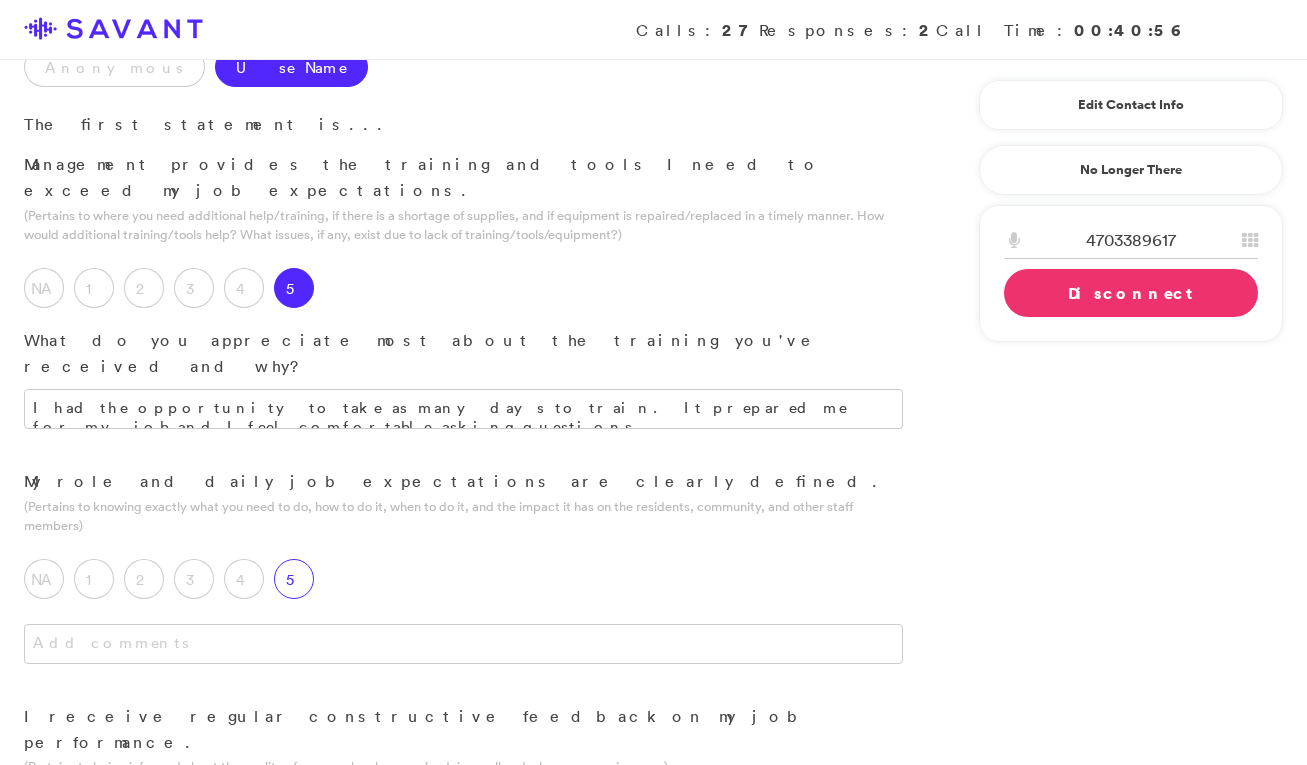 click on "5" at bounding box center [294, 579] 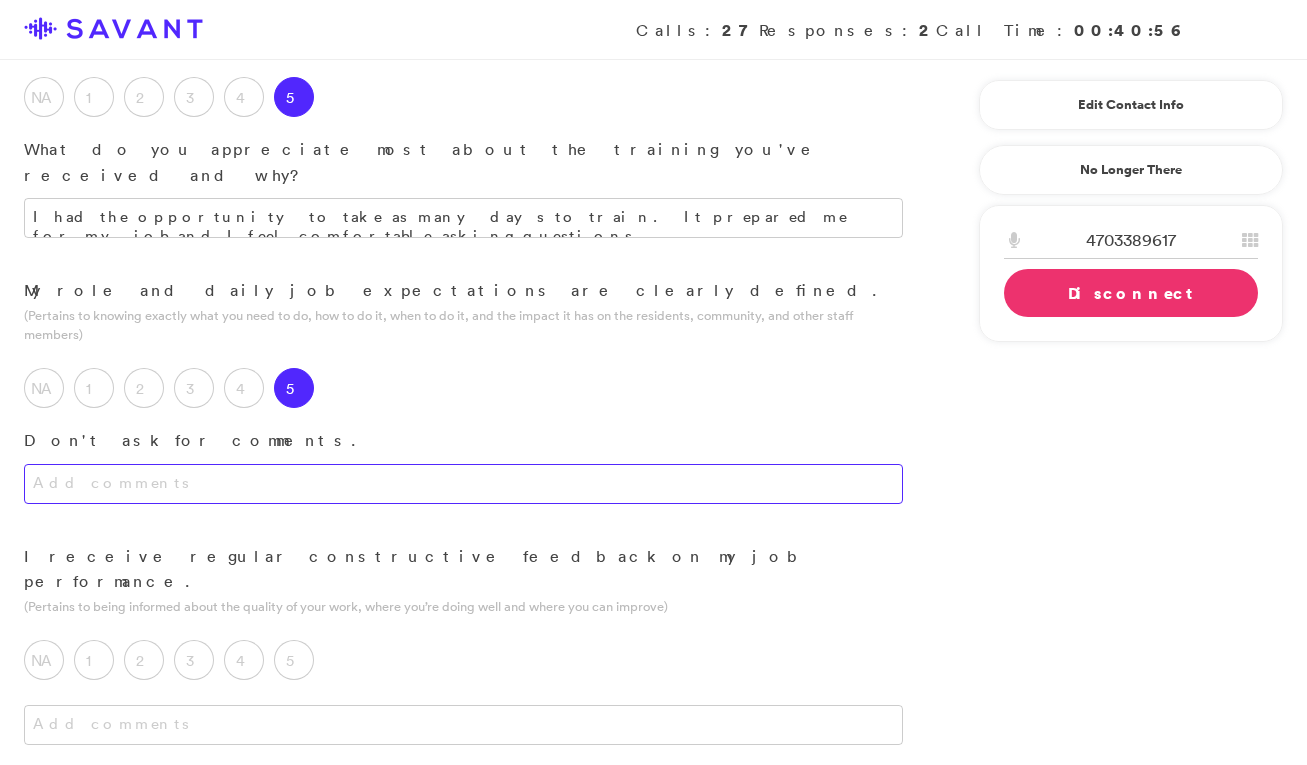 scroll, scrollTop: 479, scrollLeft: 0, axis: vertical 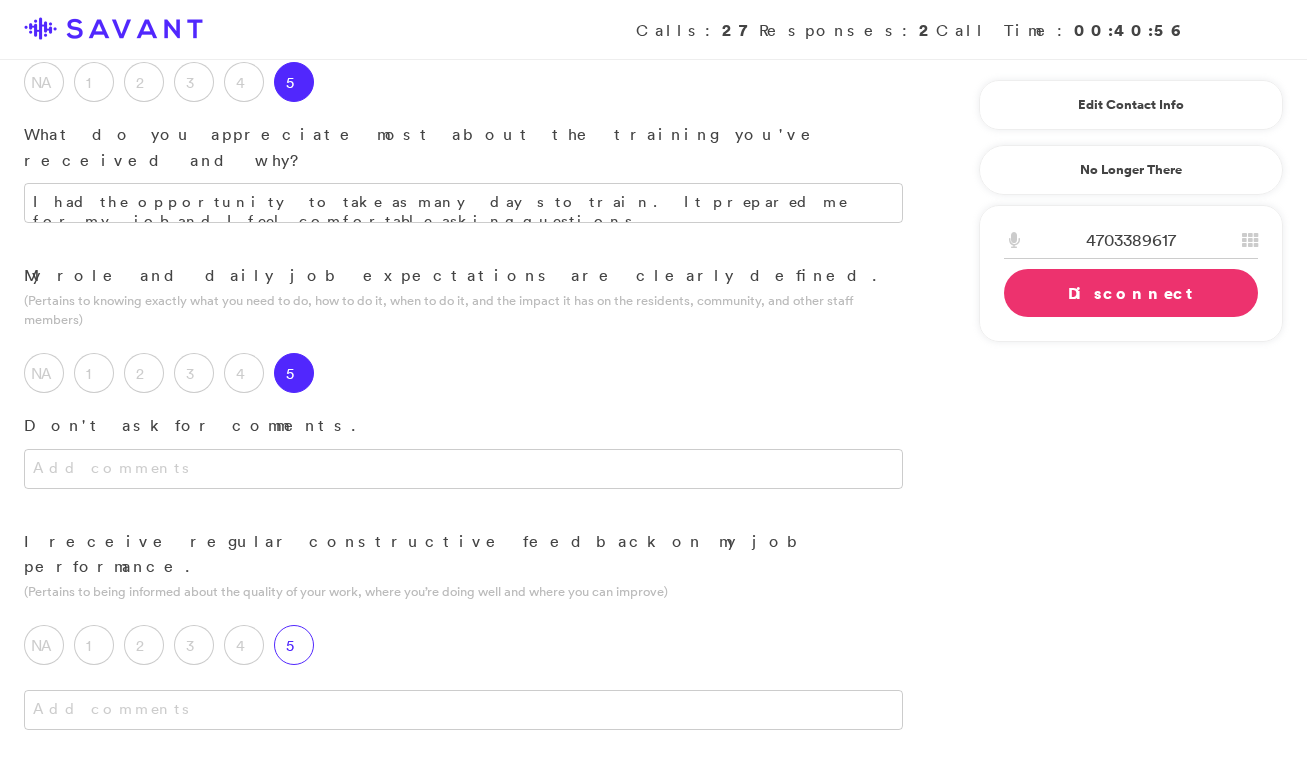 click on "5" at bounding box center [294, 645] 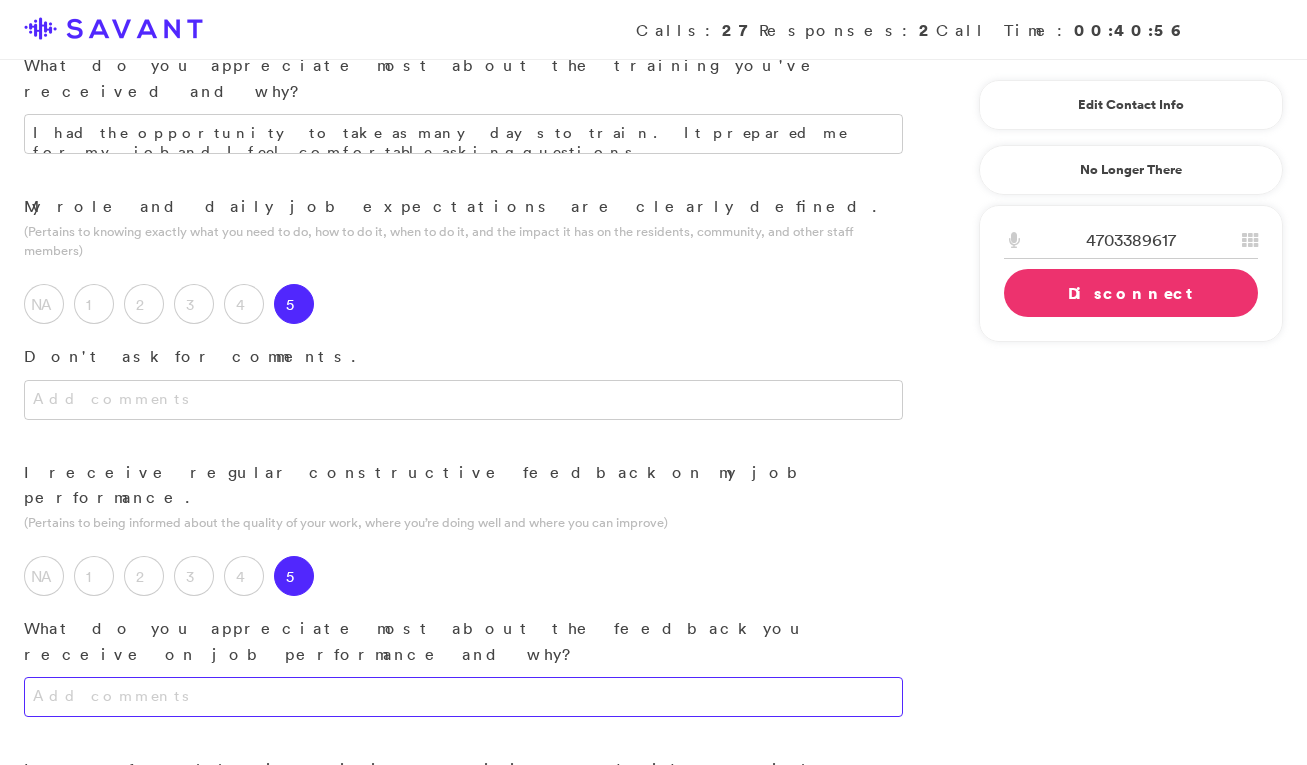 scroll, scrollTop: 551, scrollLeft: 0, axis: vertical 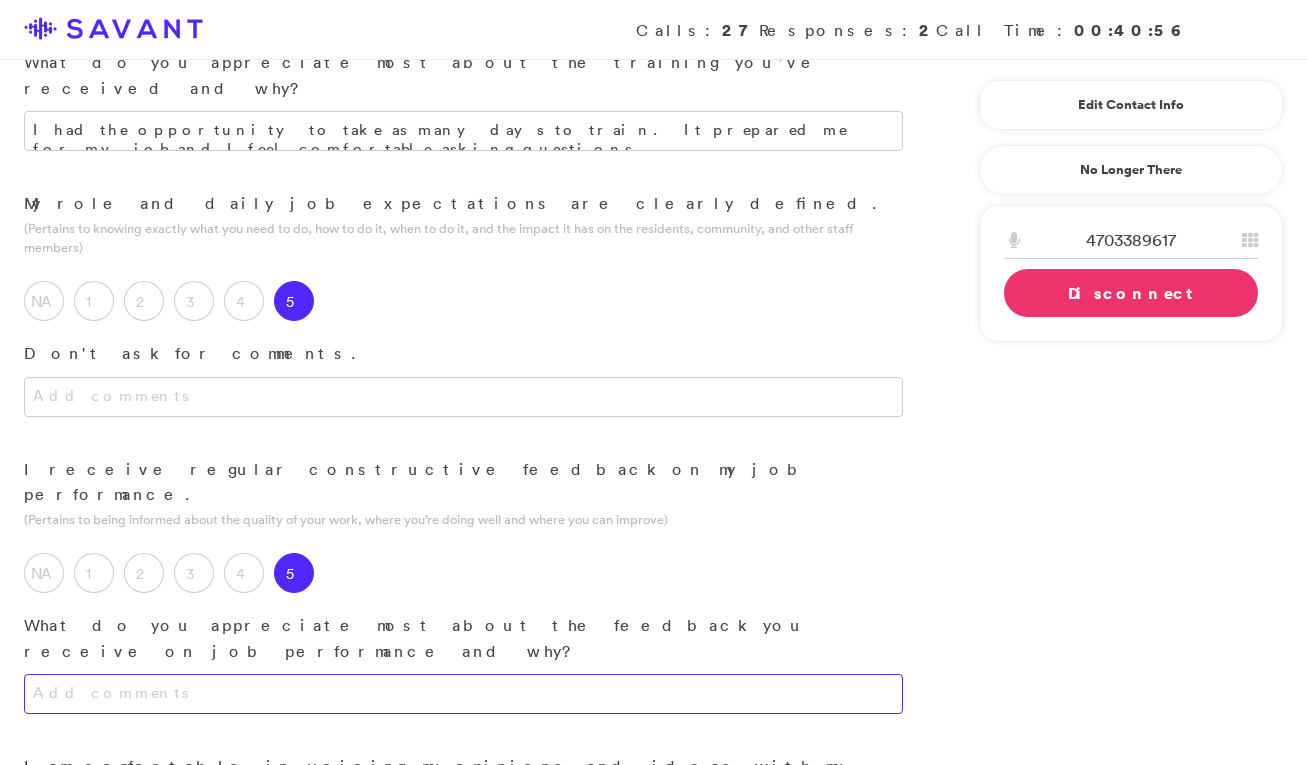 click at bounding box center [463, 694] 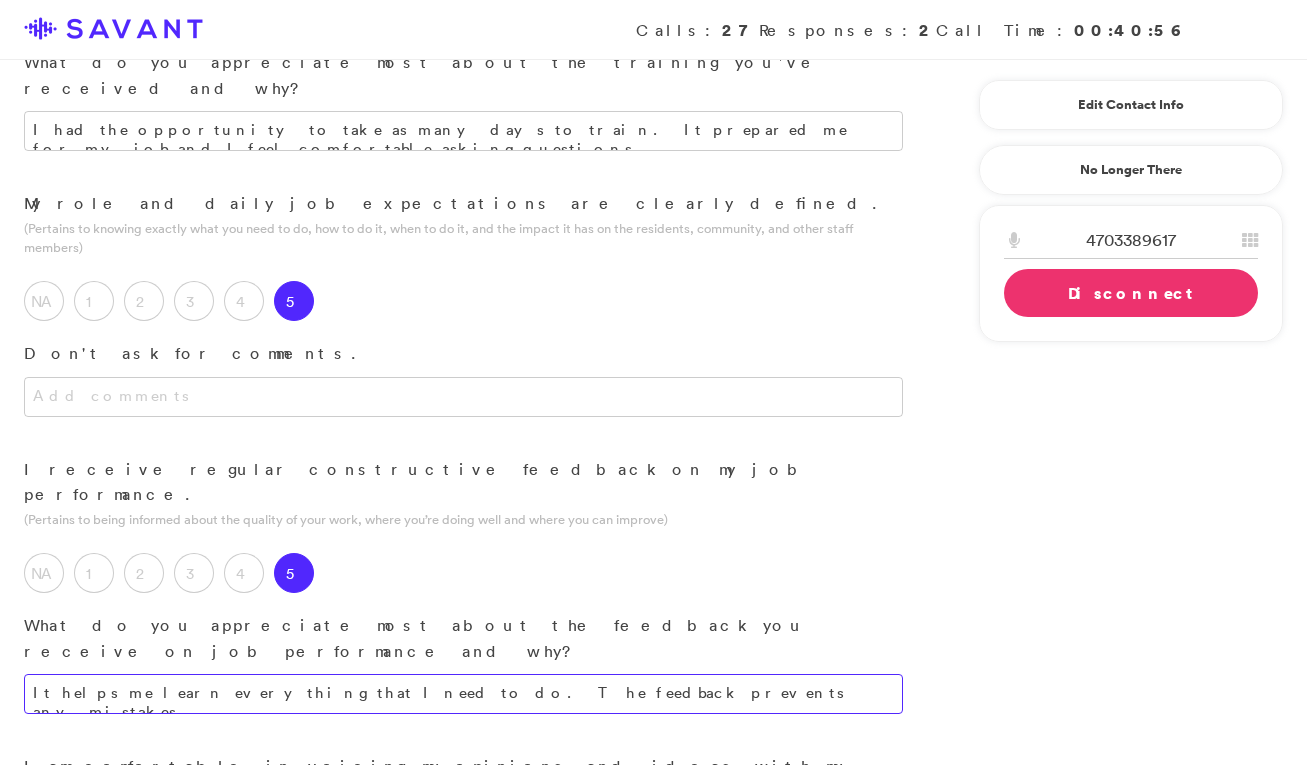 click on "It helps me learn everything that I need to do. The feedback prevents any mistakes" at bounding box center (463, 694) 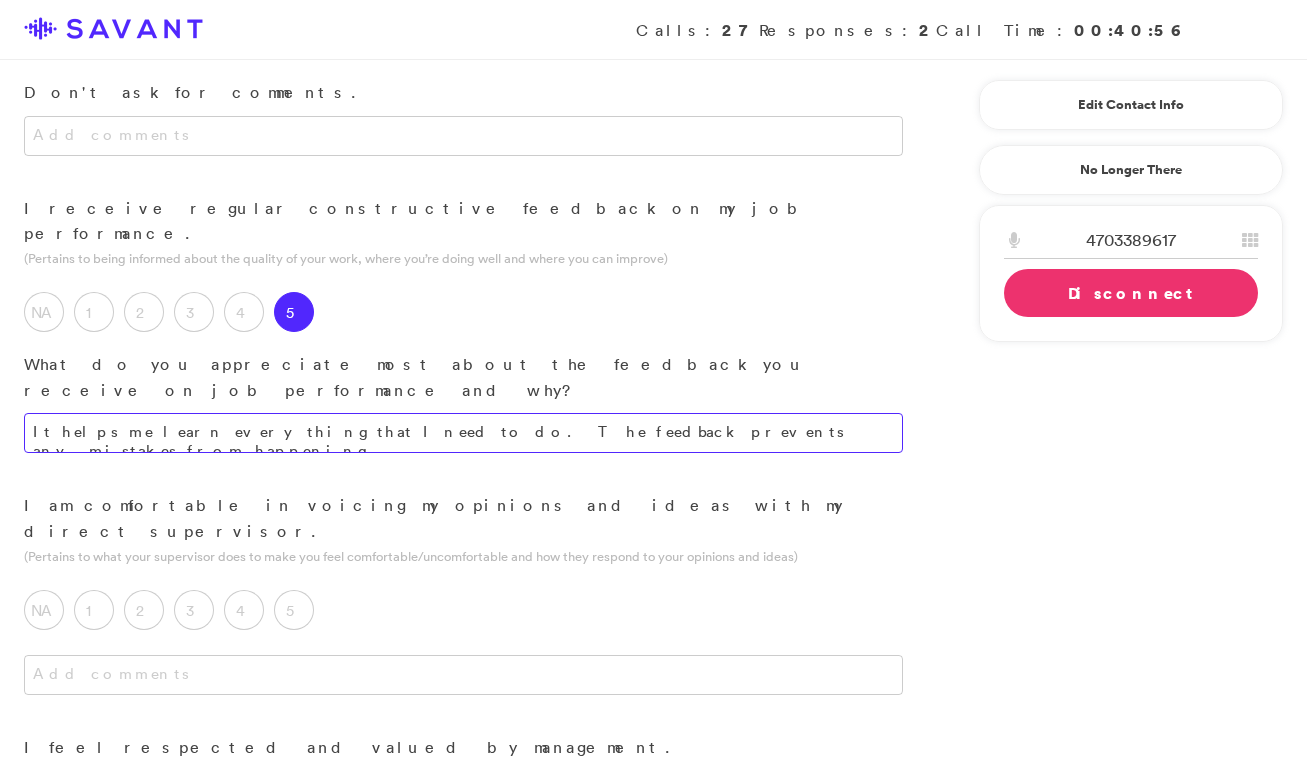 scroll, scrollTop: 813, scrollLeft: 0, axis: vertical 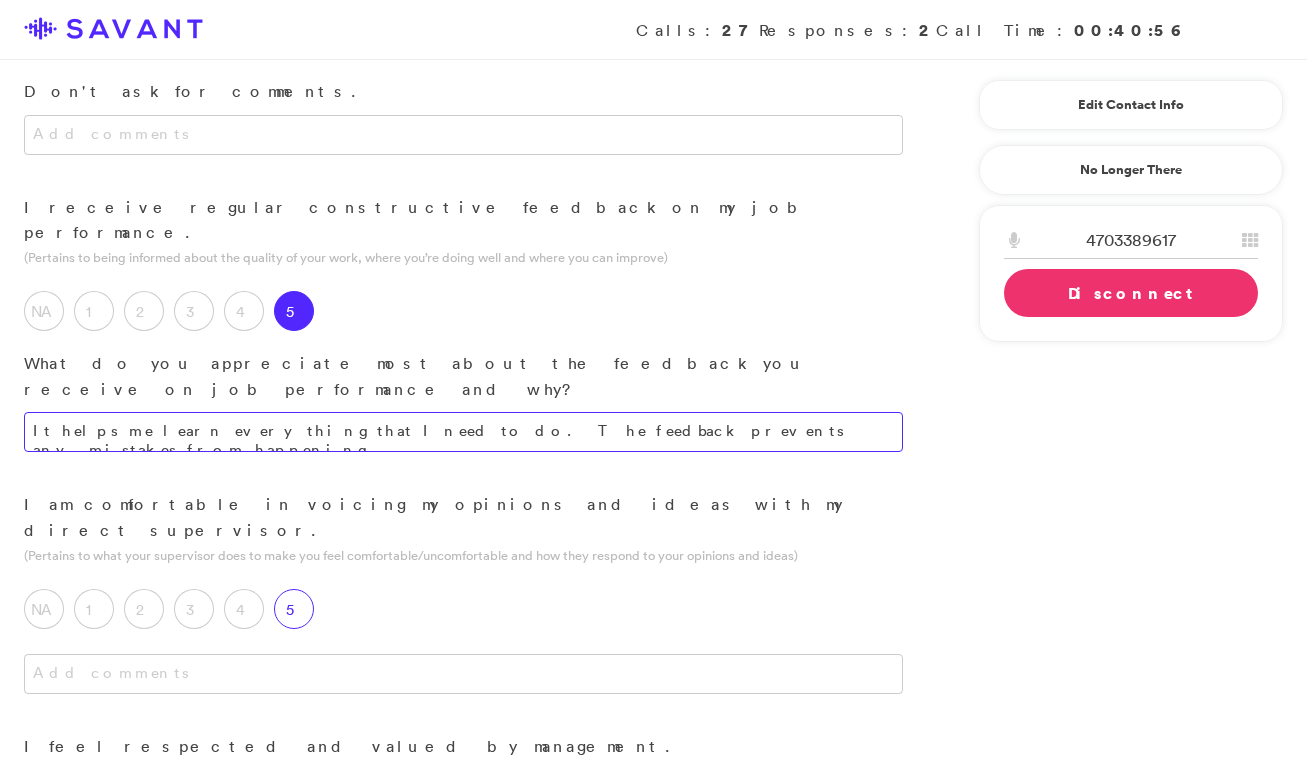type on "It helps me learn everything that I need to do. The feedback prevents any mistakes from happening." 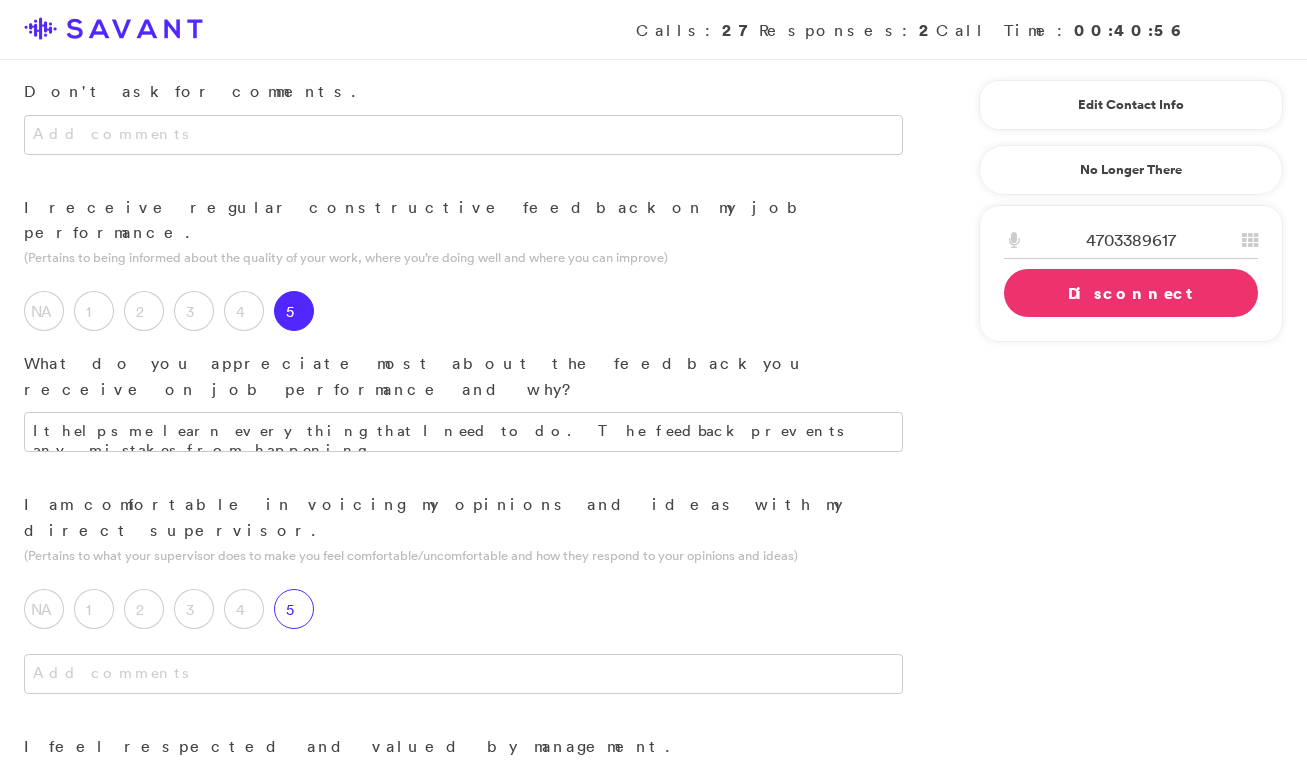click on "5" at bounding box center [294, 609] 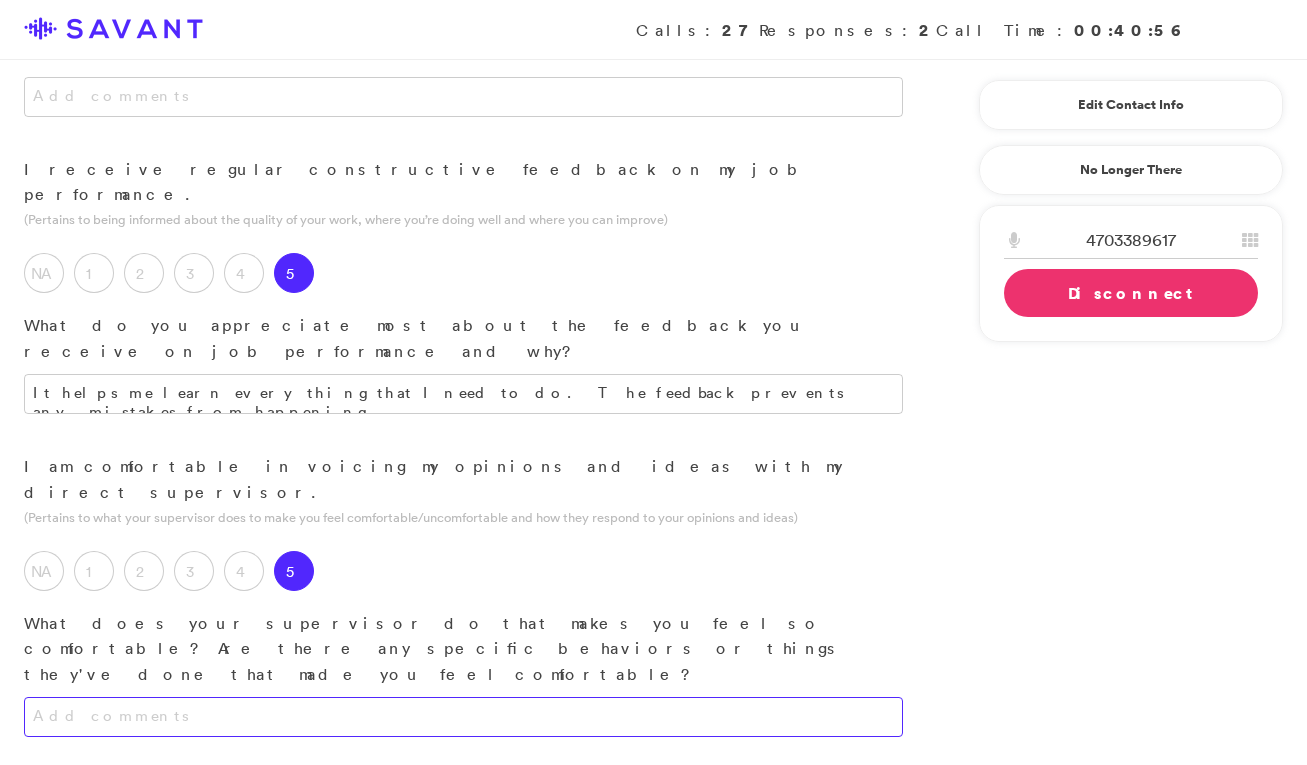 scroll, scrollTop: 848, scrollLeft: 0, axis: vertical 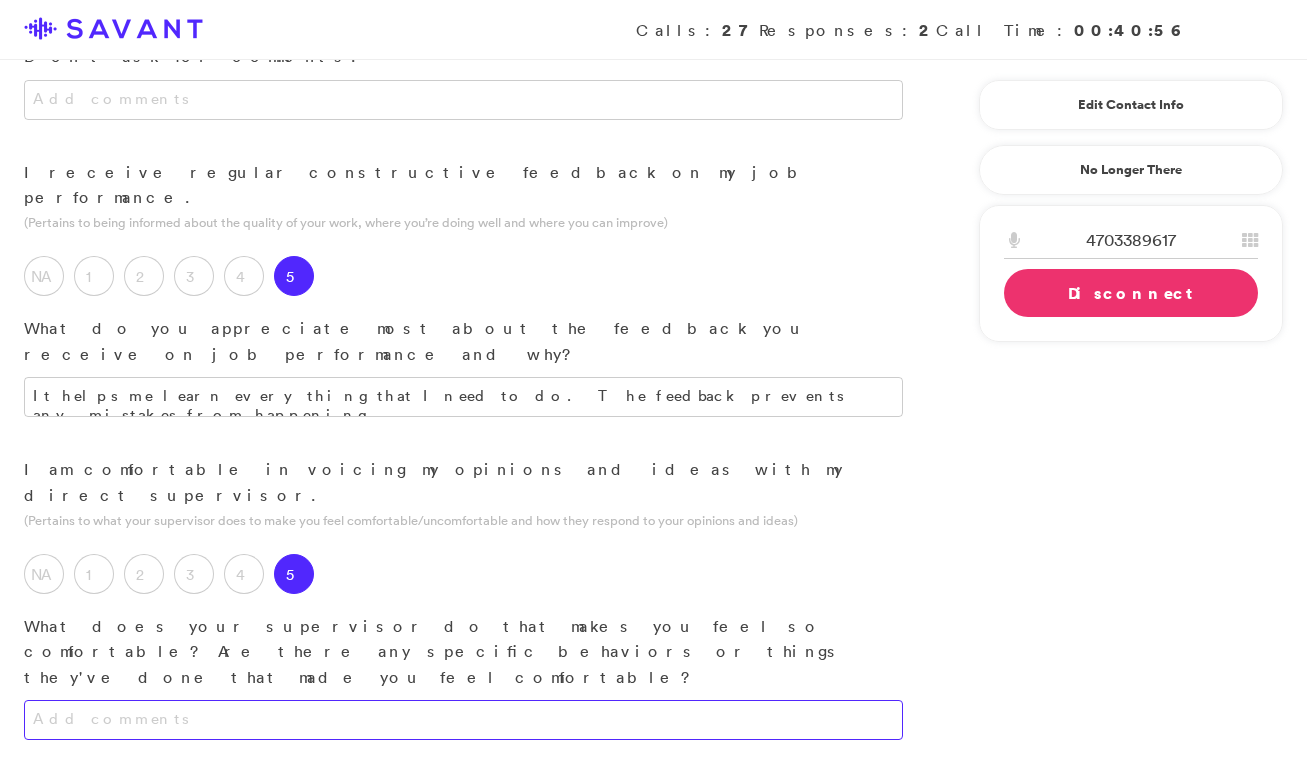 click at bounding box center (463, 720) 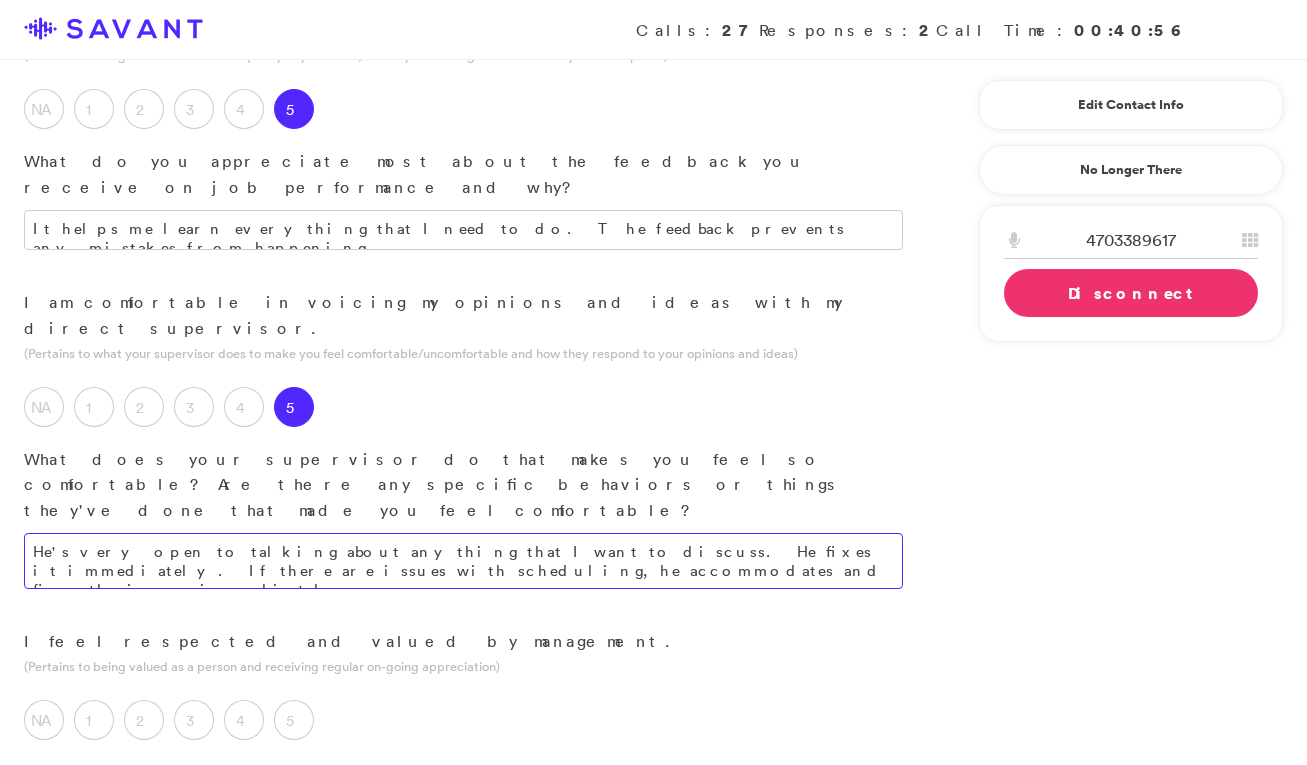 scroll, scrollTop: 1019, scrollLeft: 0, axis: vertical 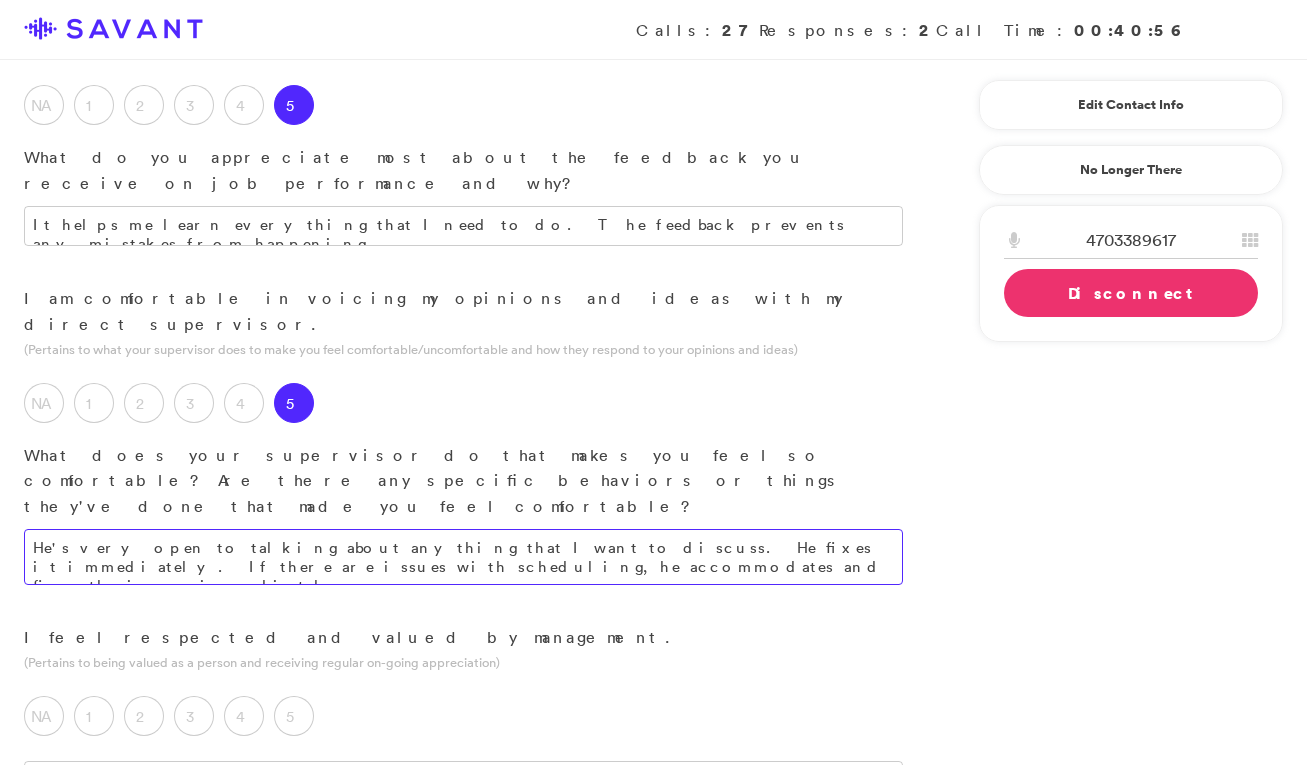type on "He's very open to talking about anything that I want to discuss. He fixes it immediately. If there are issues with scheduling, he accommodates and fixes the issues immediately." 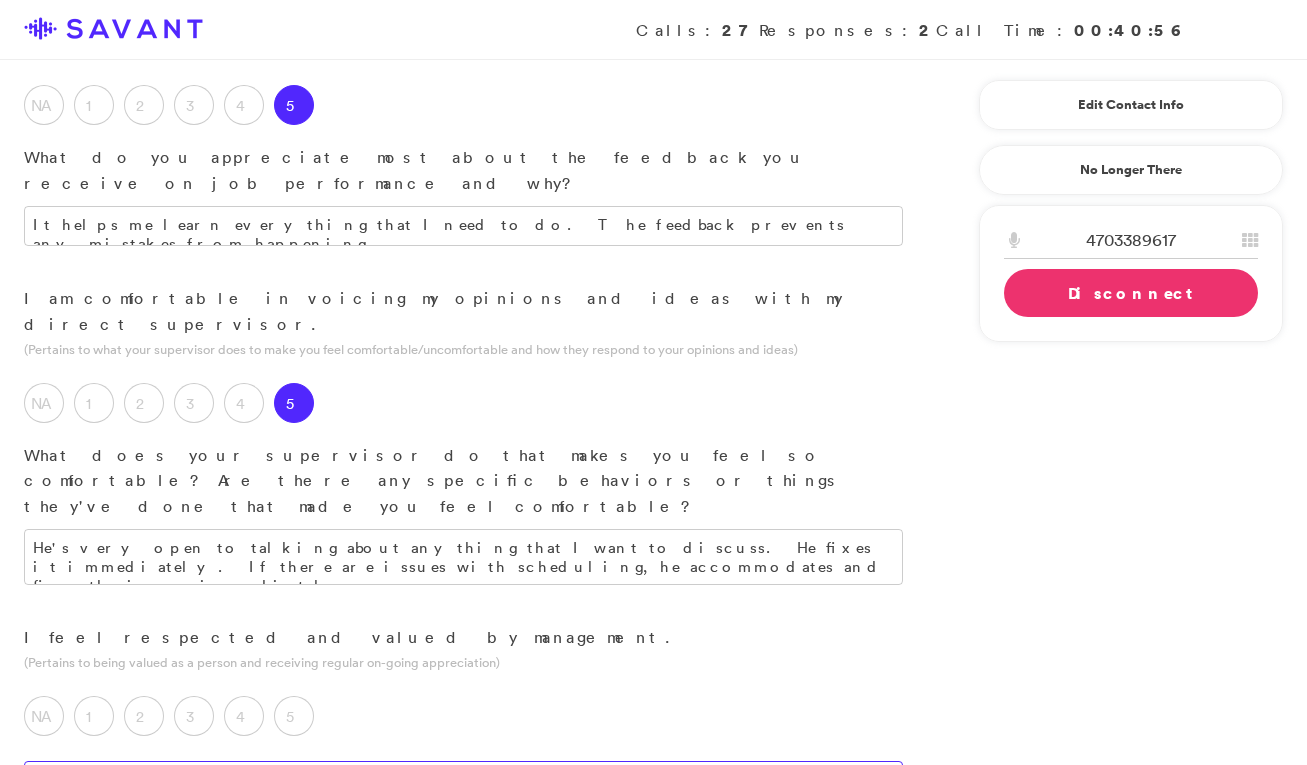 click at bounding box center (463, 781) 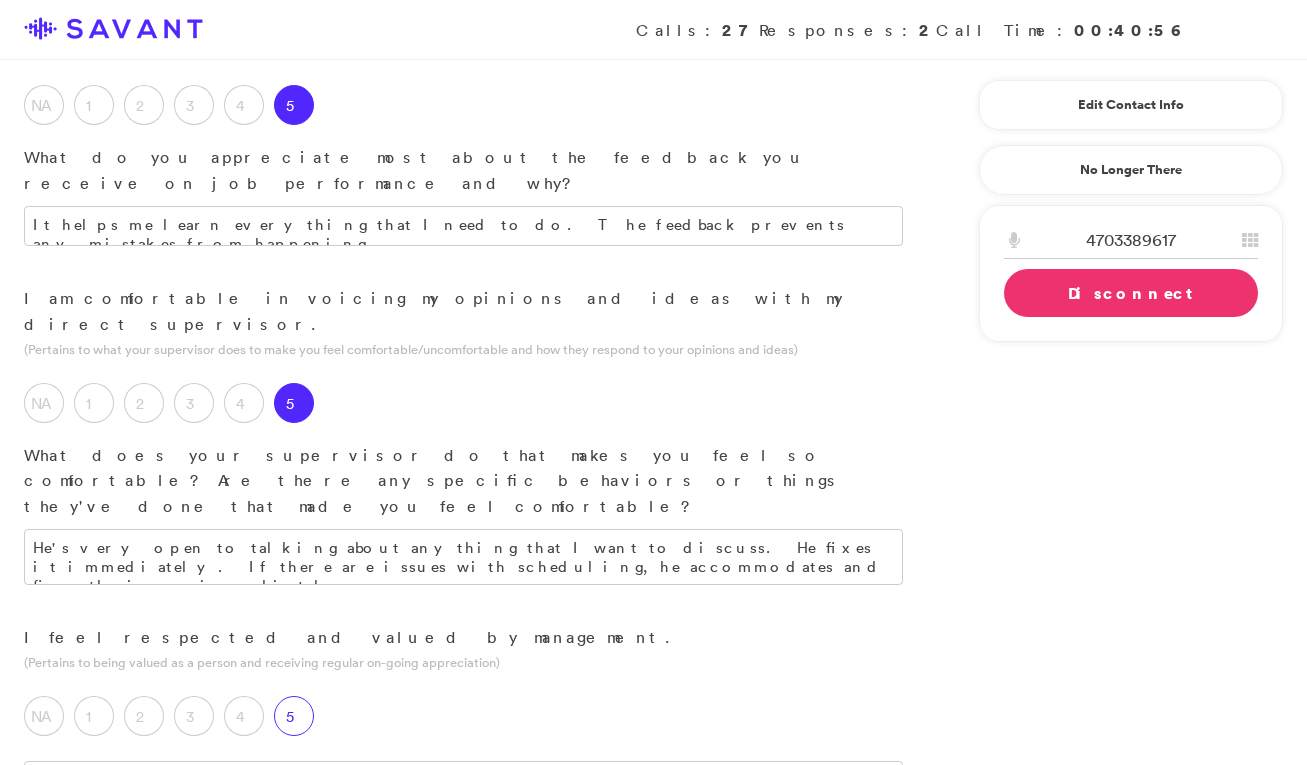 click on "5" at bounding box center (294, 716) 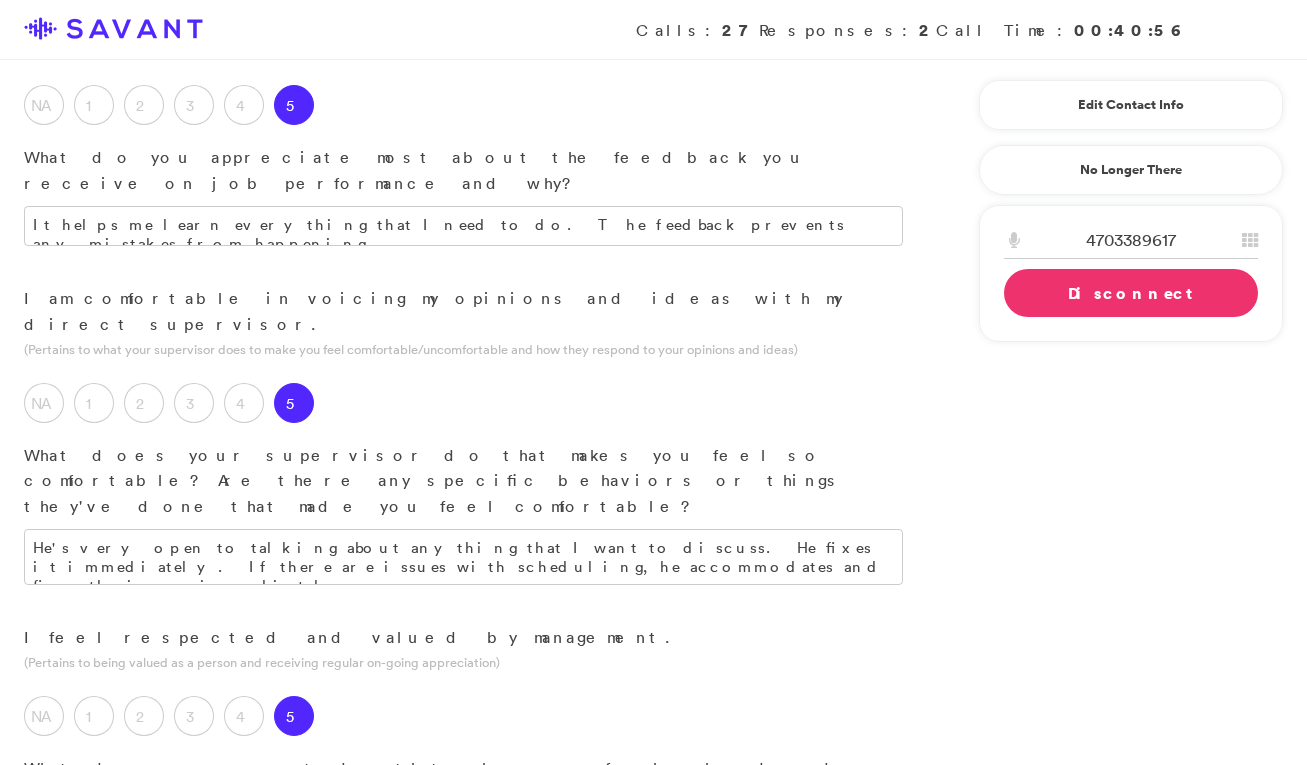 click on "They're all really sweet" at bounding box center [463, 863] 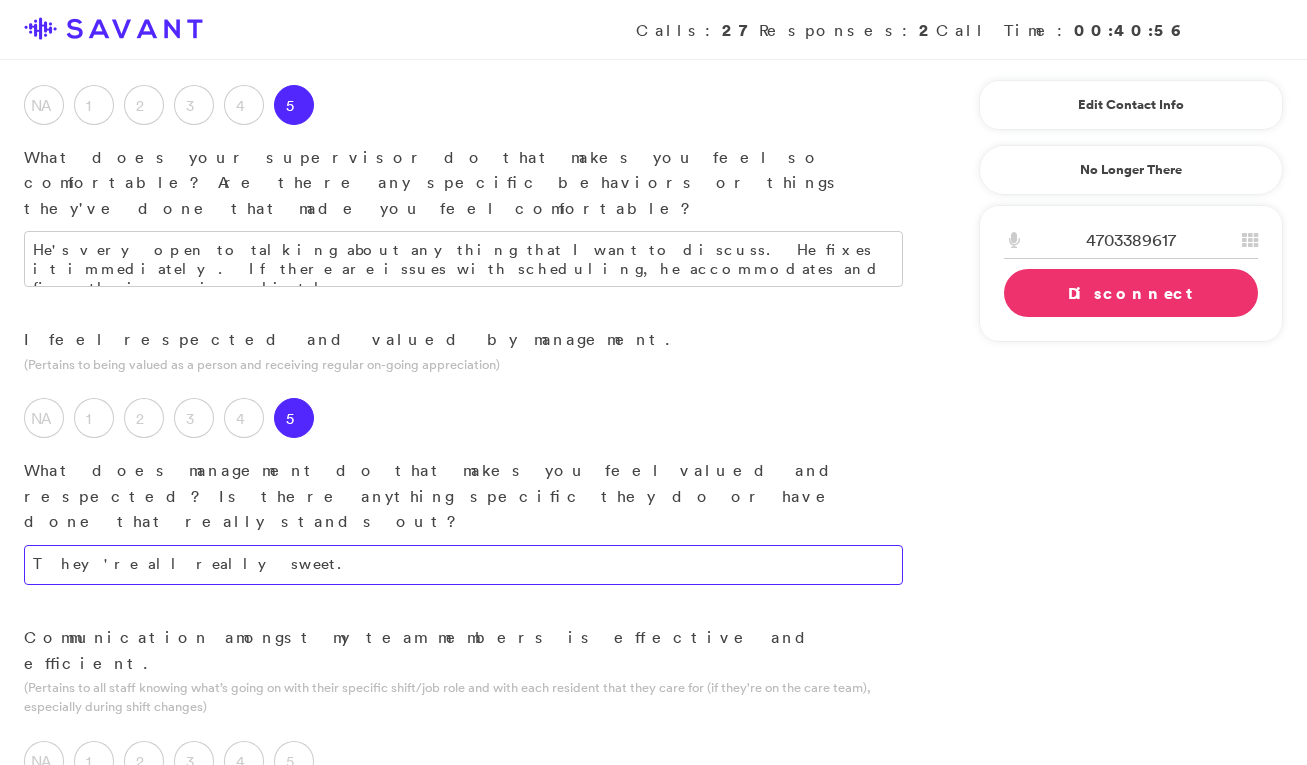 scroll, scrollTop: 1321, scrollLeft: 0, axis: vertical 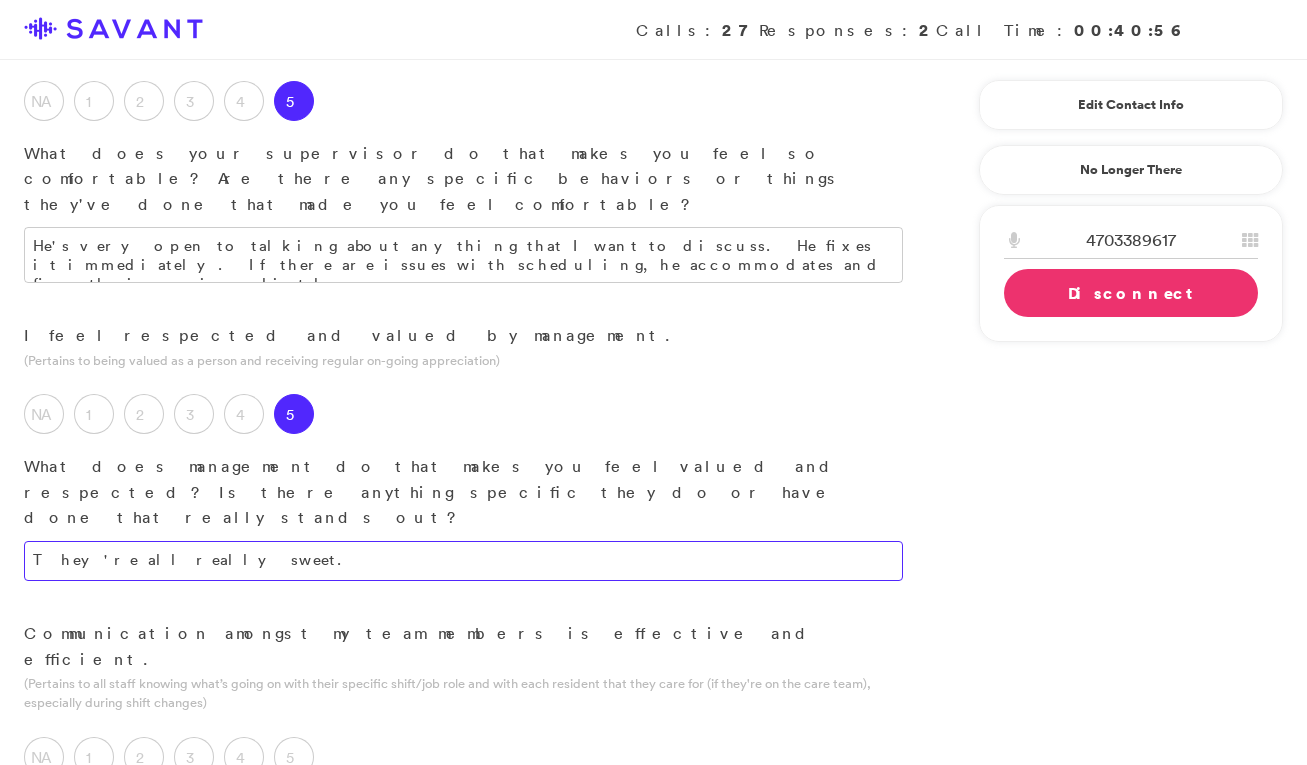 type on "They're all really sweet." 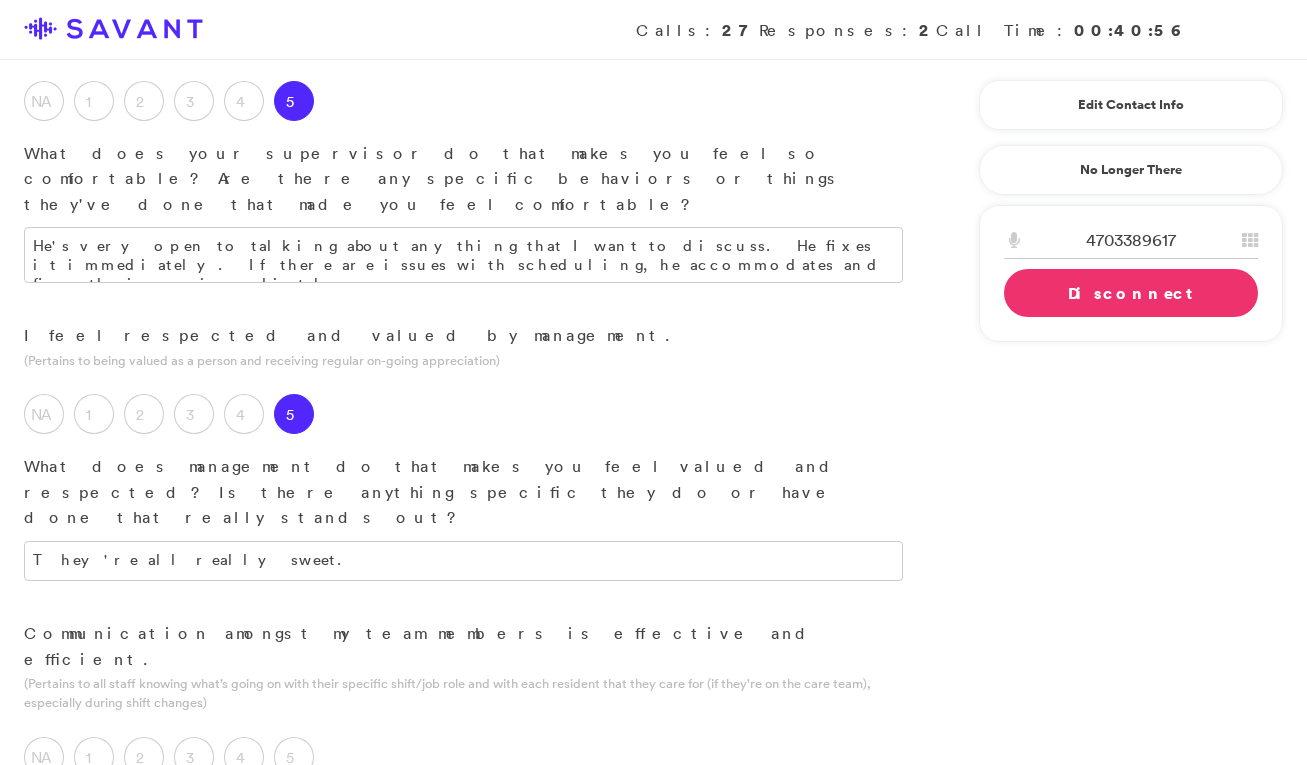 click at bounding box center [463, 822] 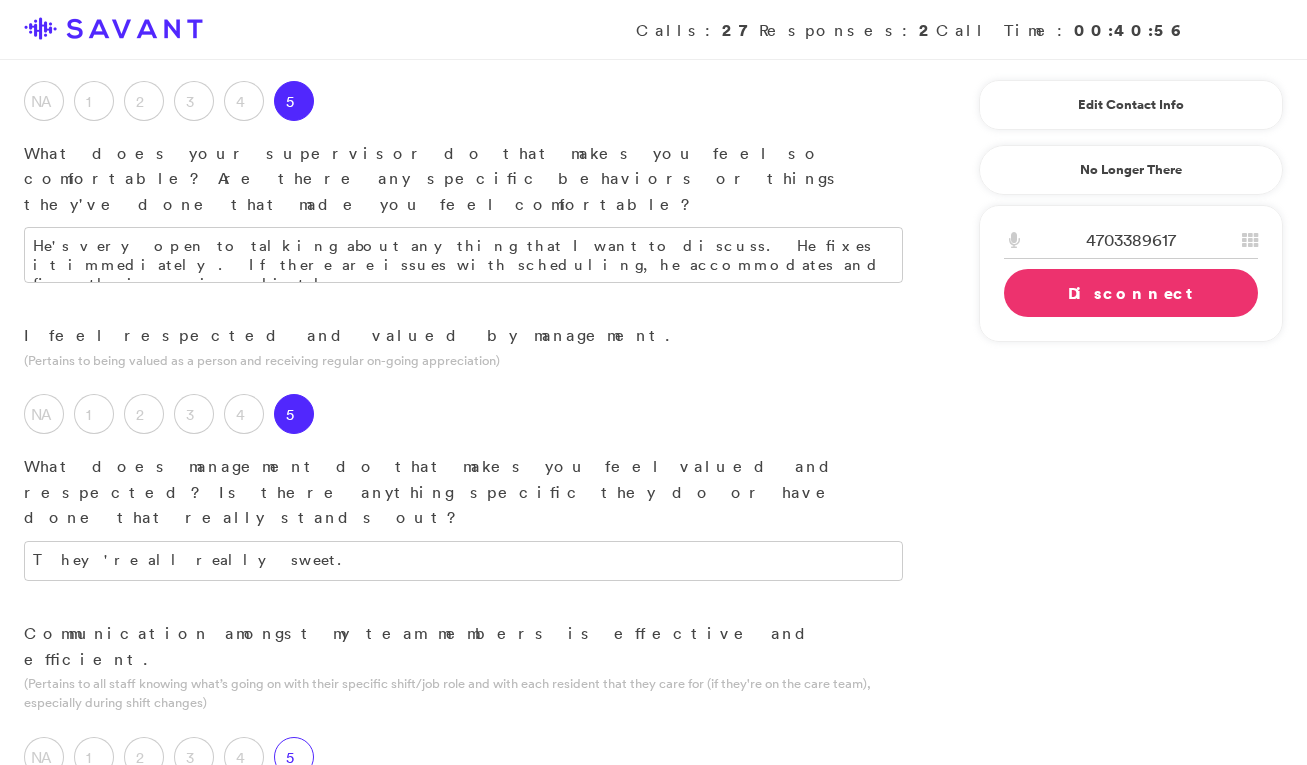 click on "5" at bounding box center [294, 757] 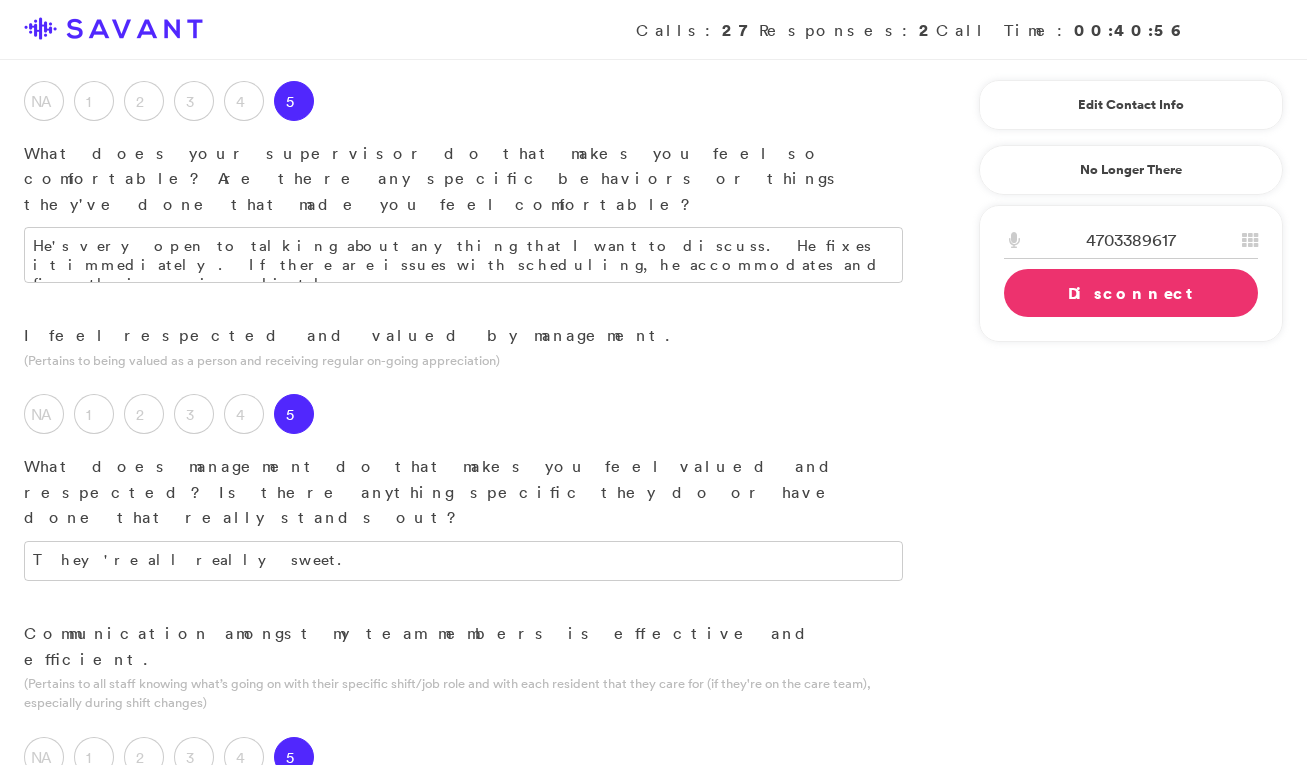 click at bounding box center (463, 878) 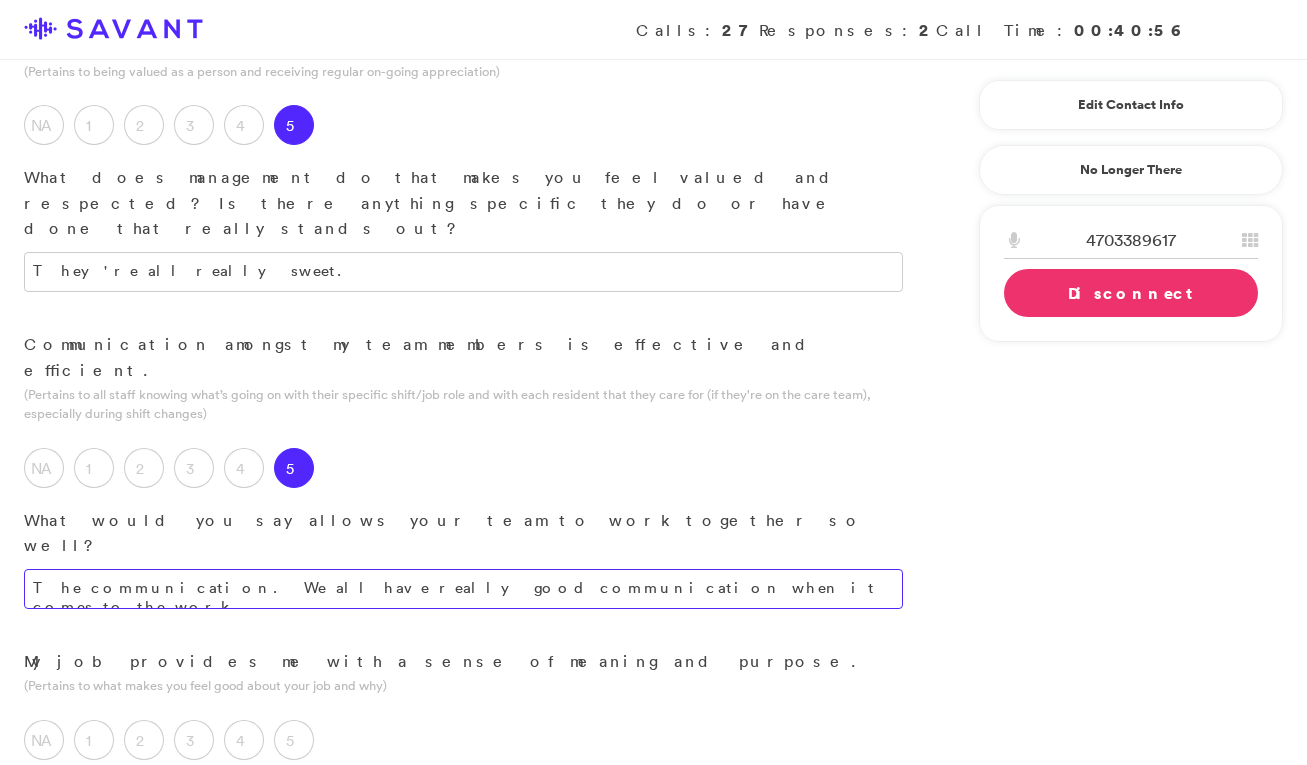 scroll, scrollTop: 1646, scrollLeft: 0, axis: vertical 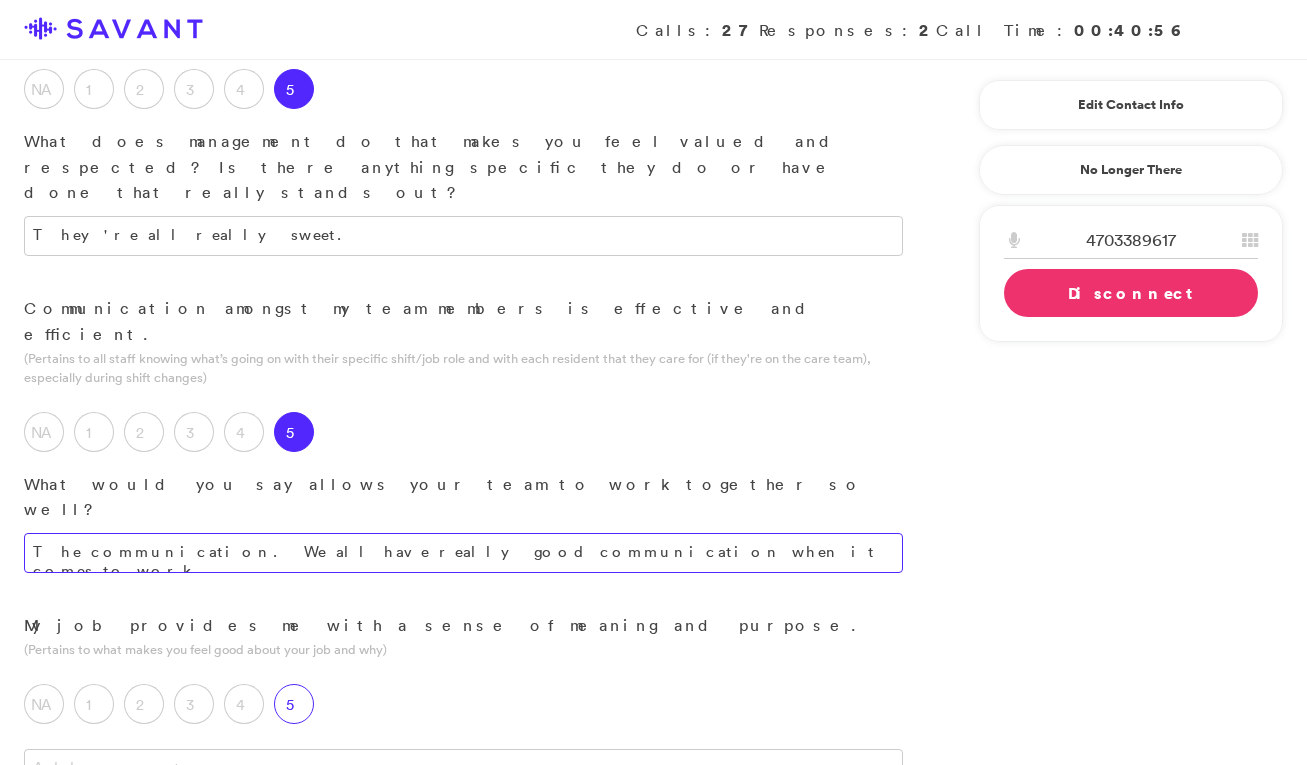 type on "The communication. We all have really good communication when it comes to work." 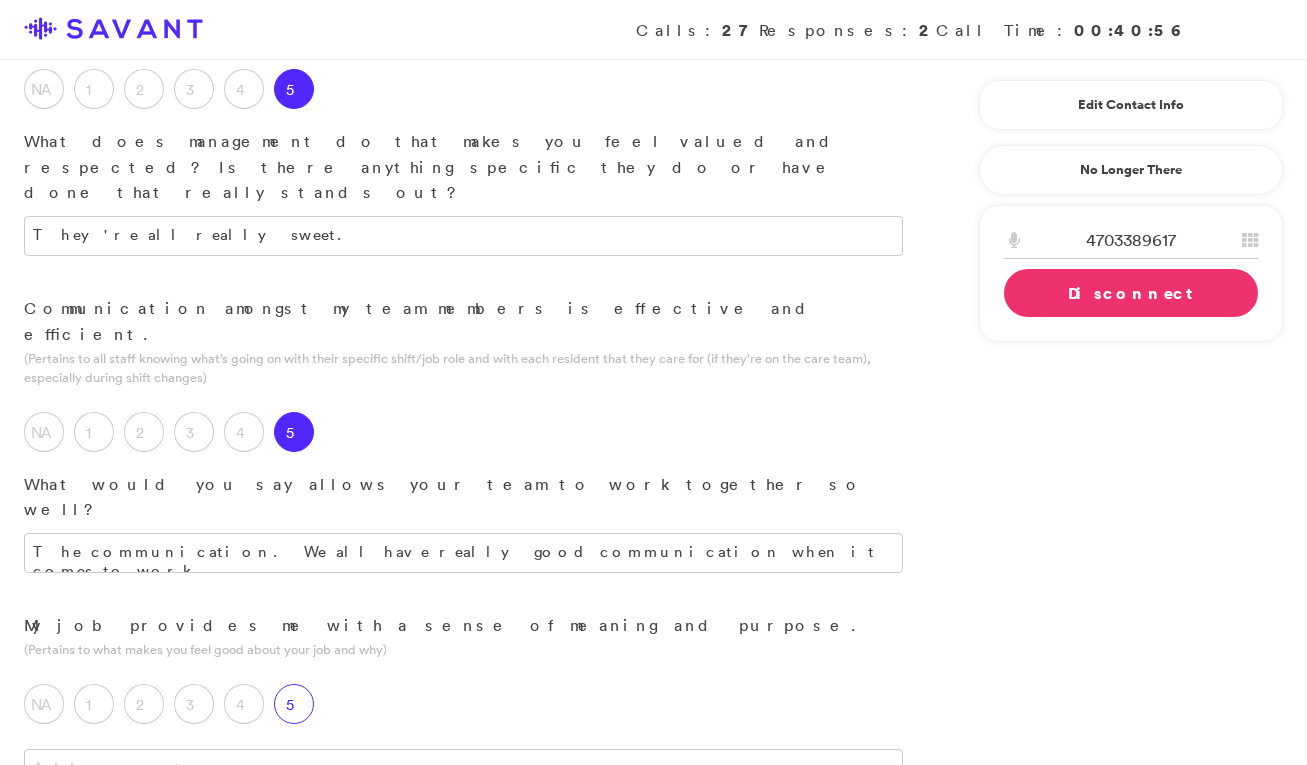 click on "5" at bounding box center [294, 704] 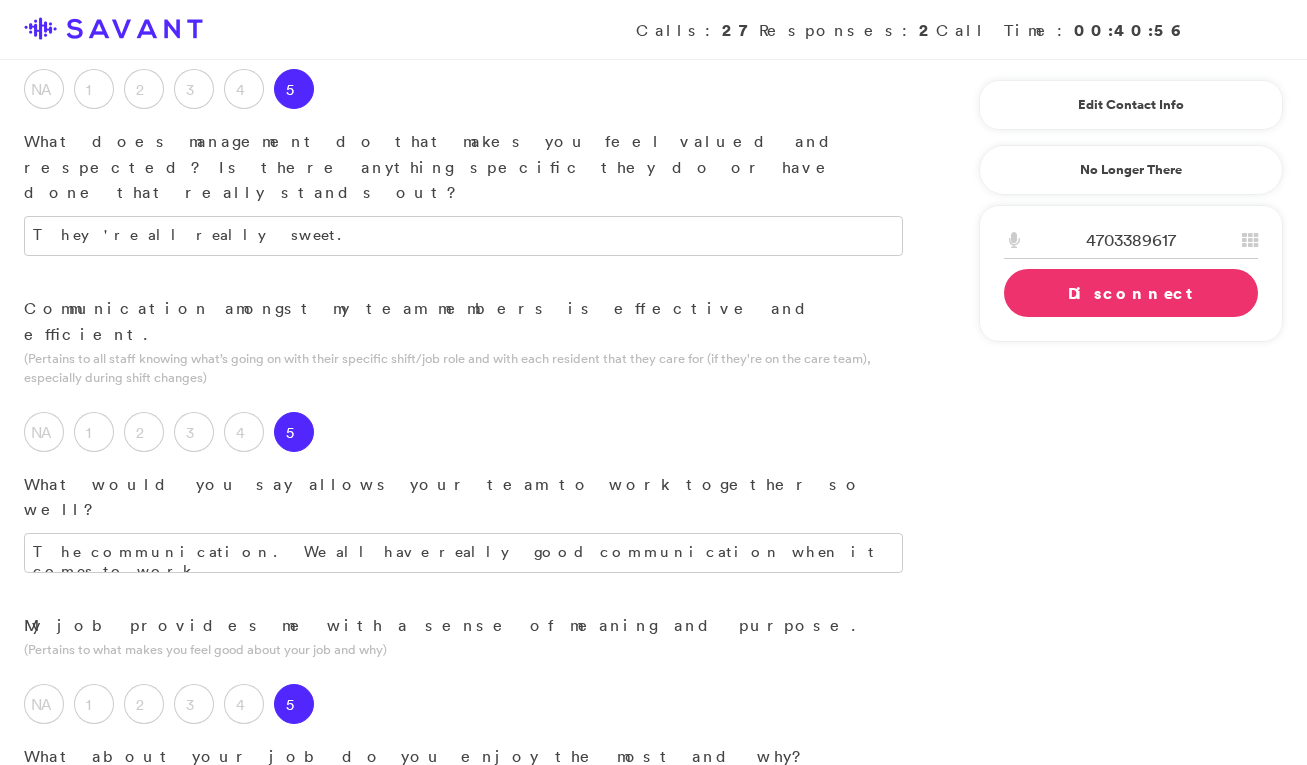 click at bounding box center (463, 799) 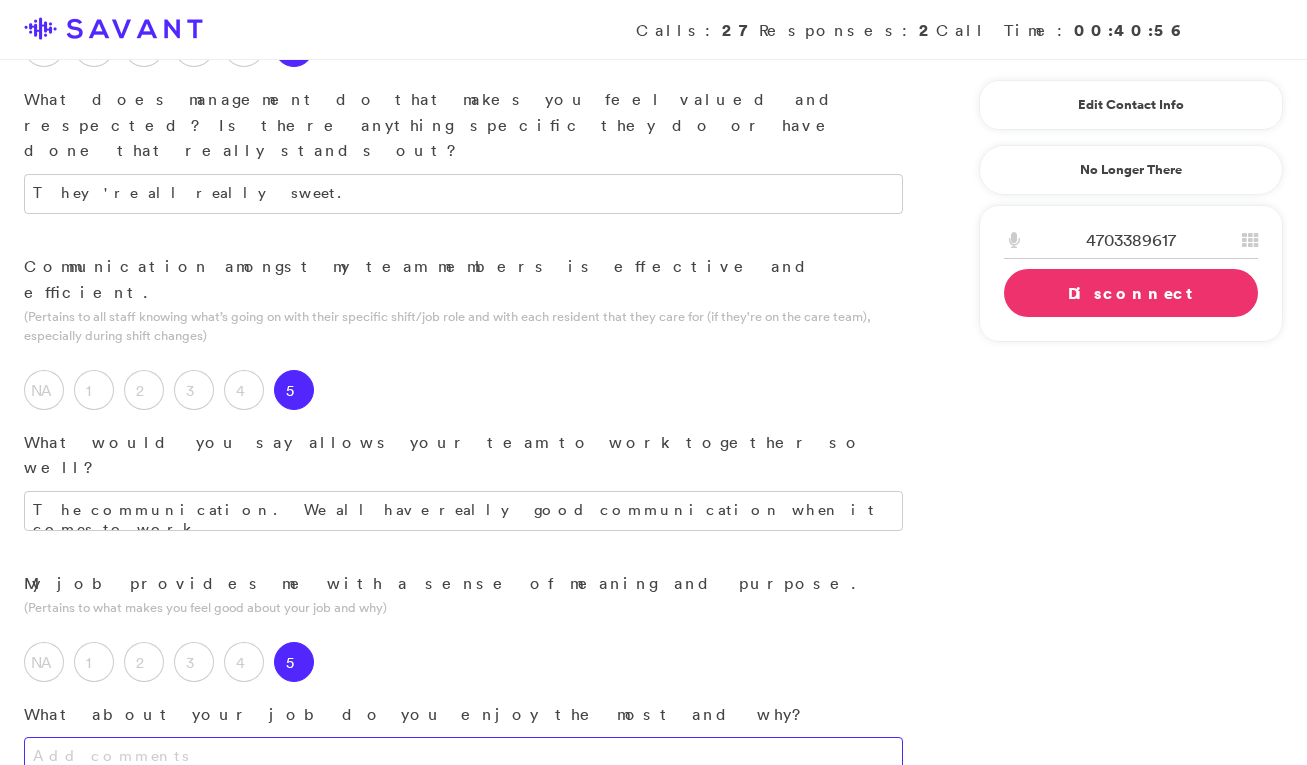 scroll, scrollTop: 1686, scrollLeft: 0, axis: vertical 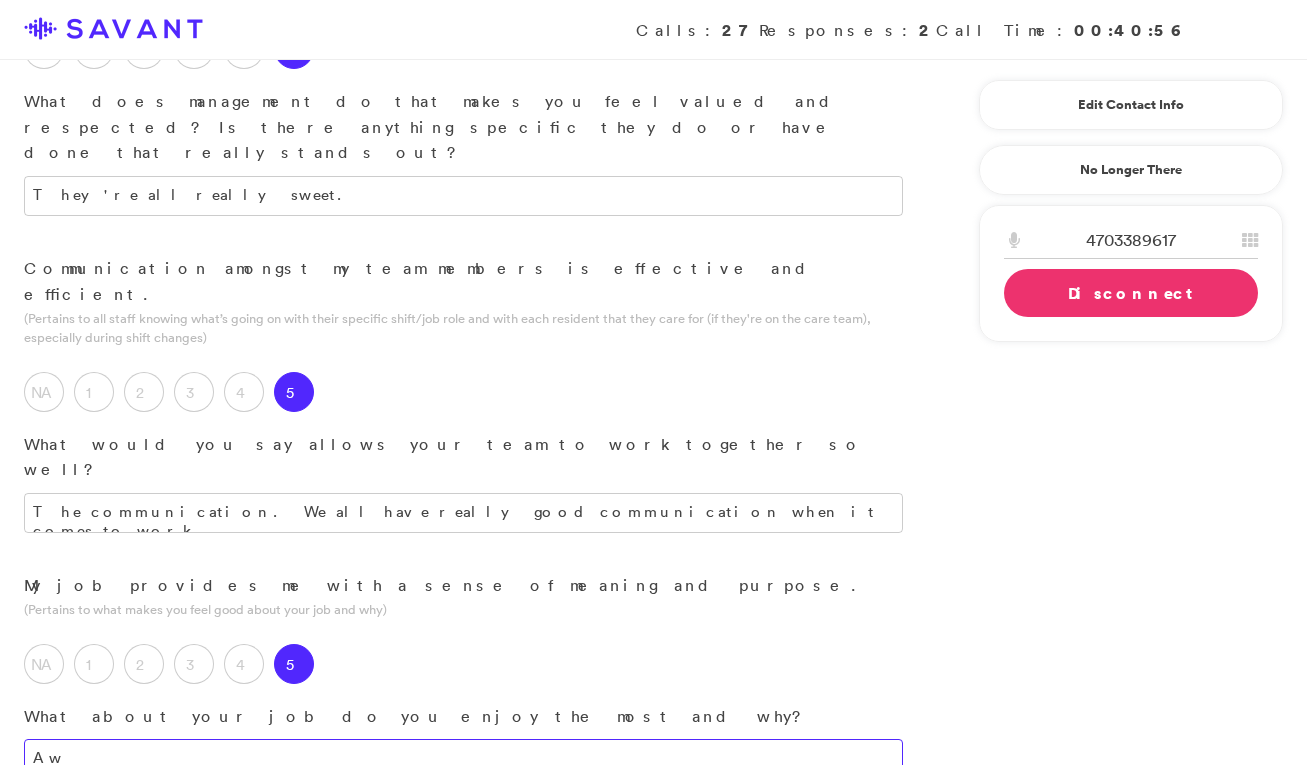type on "A" 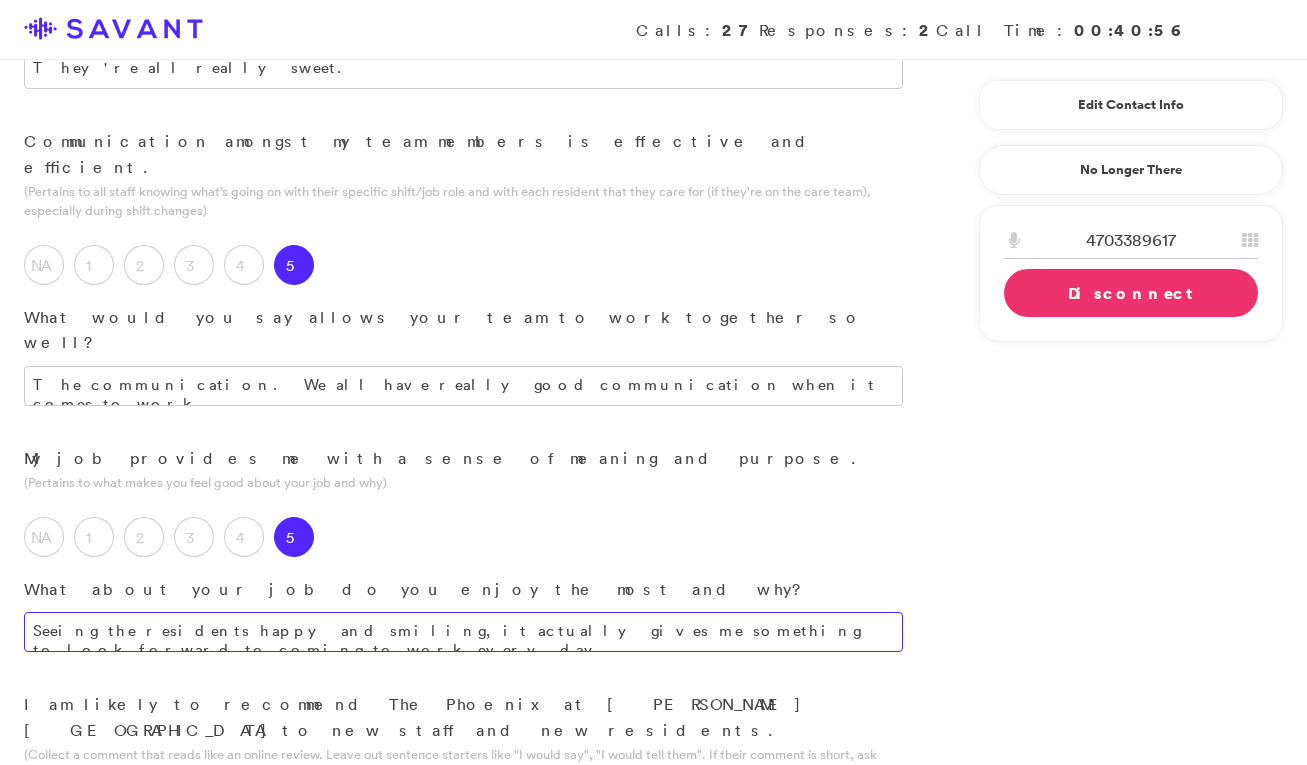 scroll, scrollTop: 1819, scrollLeft: 0, axis: vertical 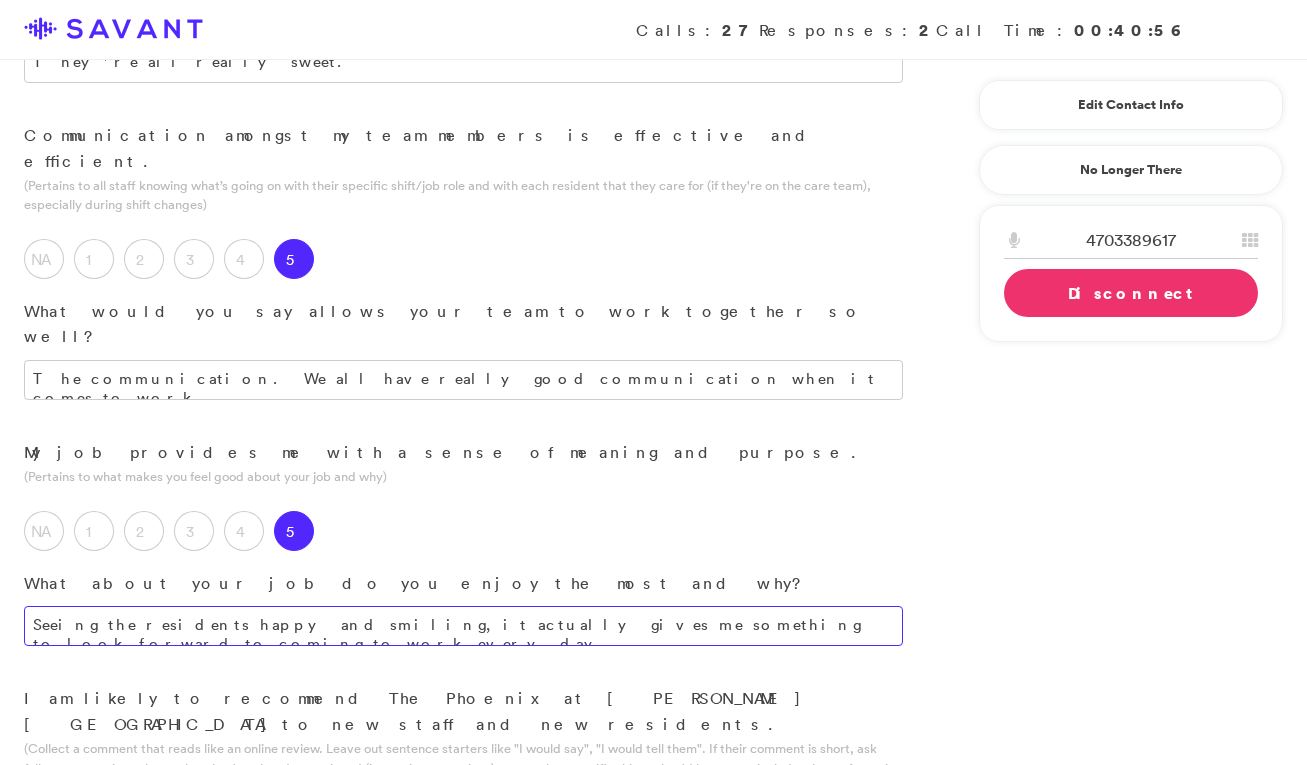 type on "Seeing the residents happy and smiling, it actually gives me something to look forward to coming to work every day." 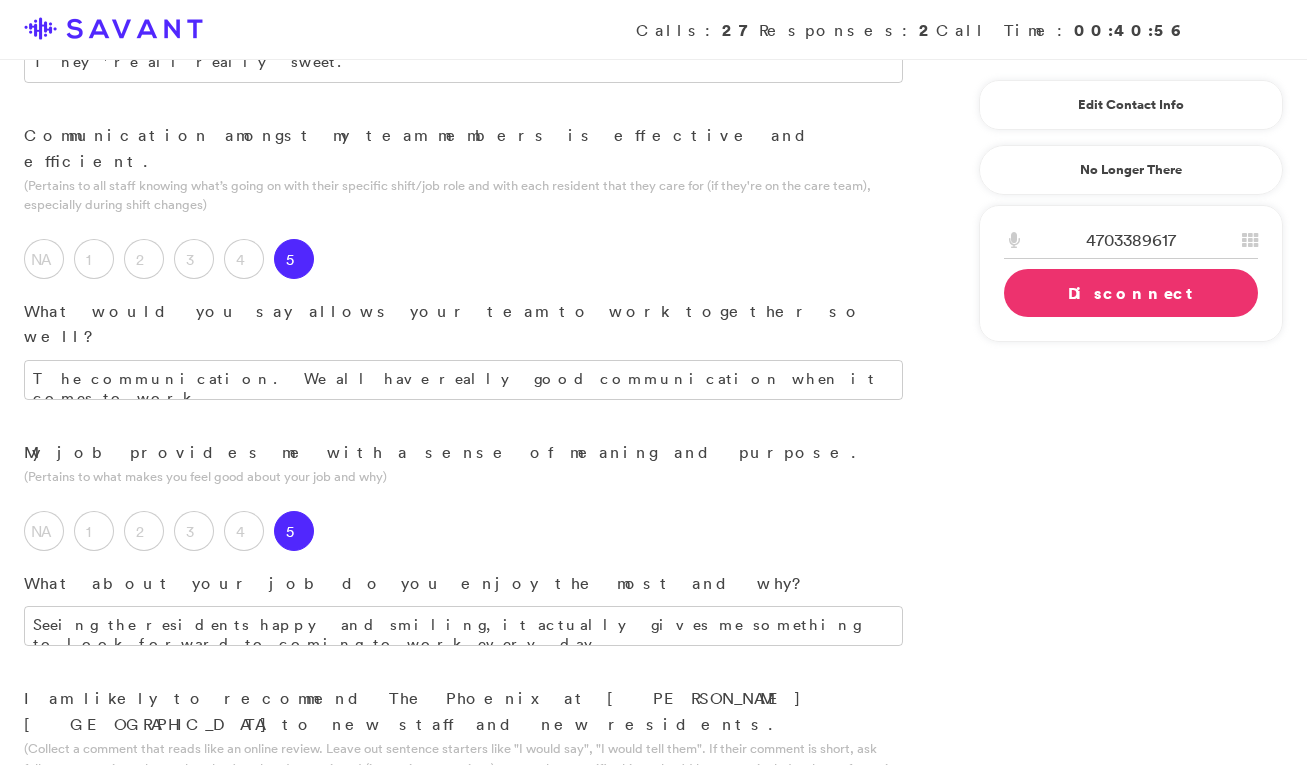 click at bounding box center (463, 906) 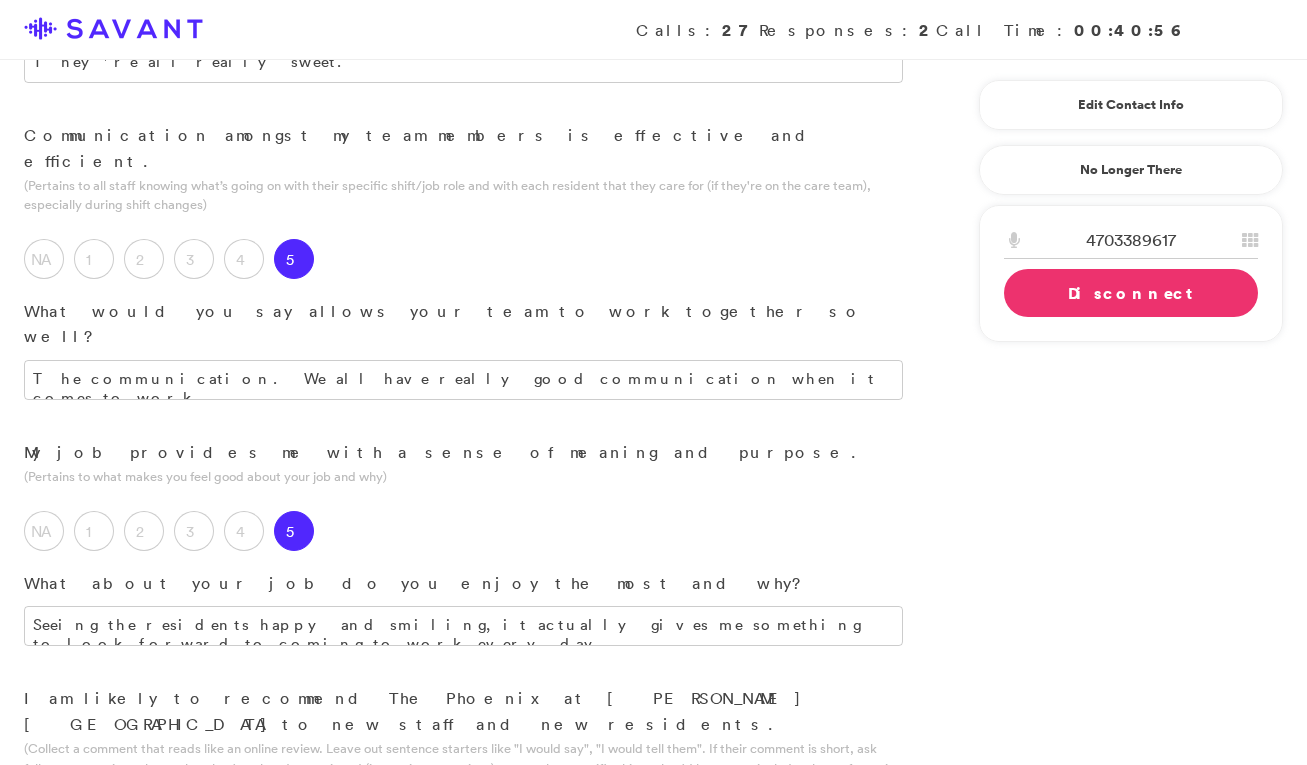 click on "5" at bounding box center [294, 841] 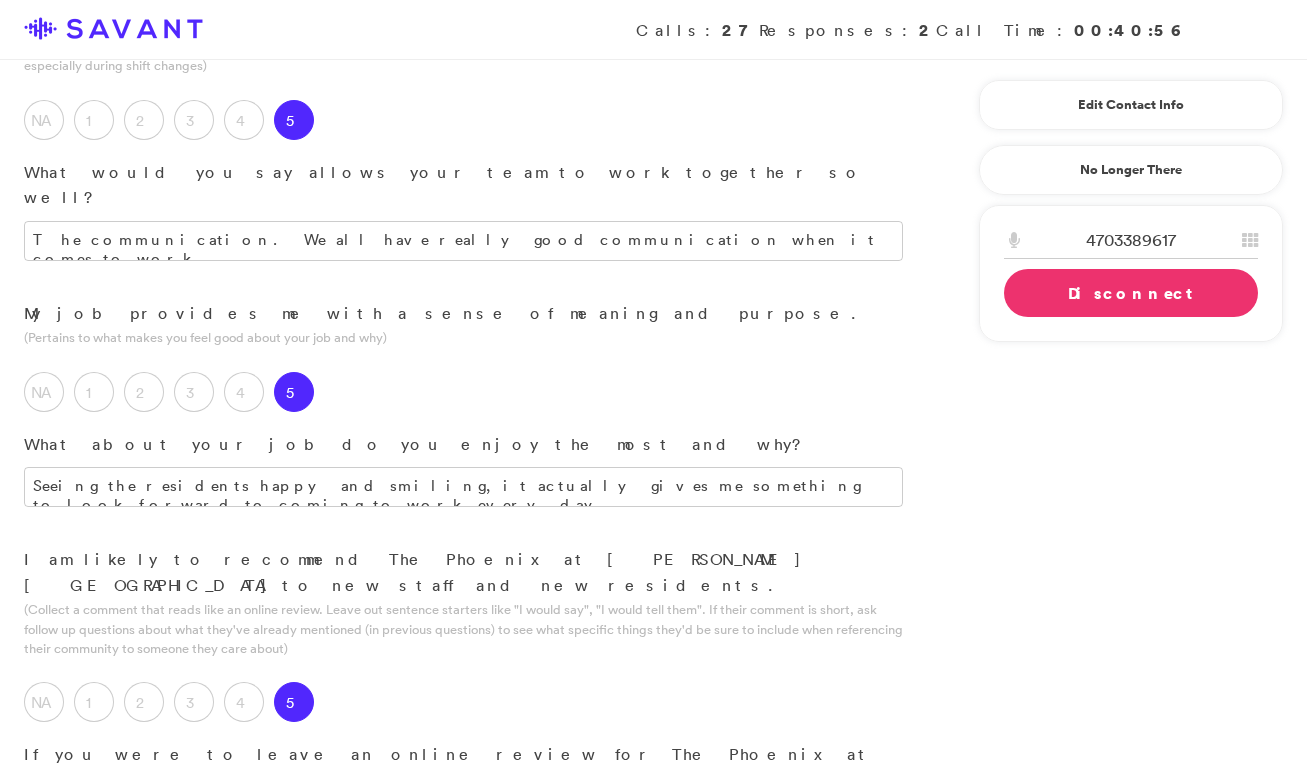 scroll, scrollTop: 1959, scrollLeft: 0, axis: vertical 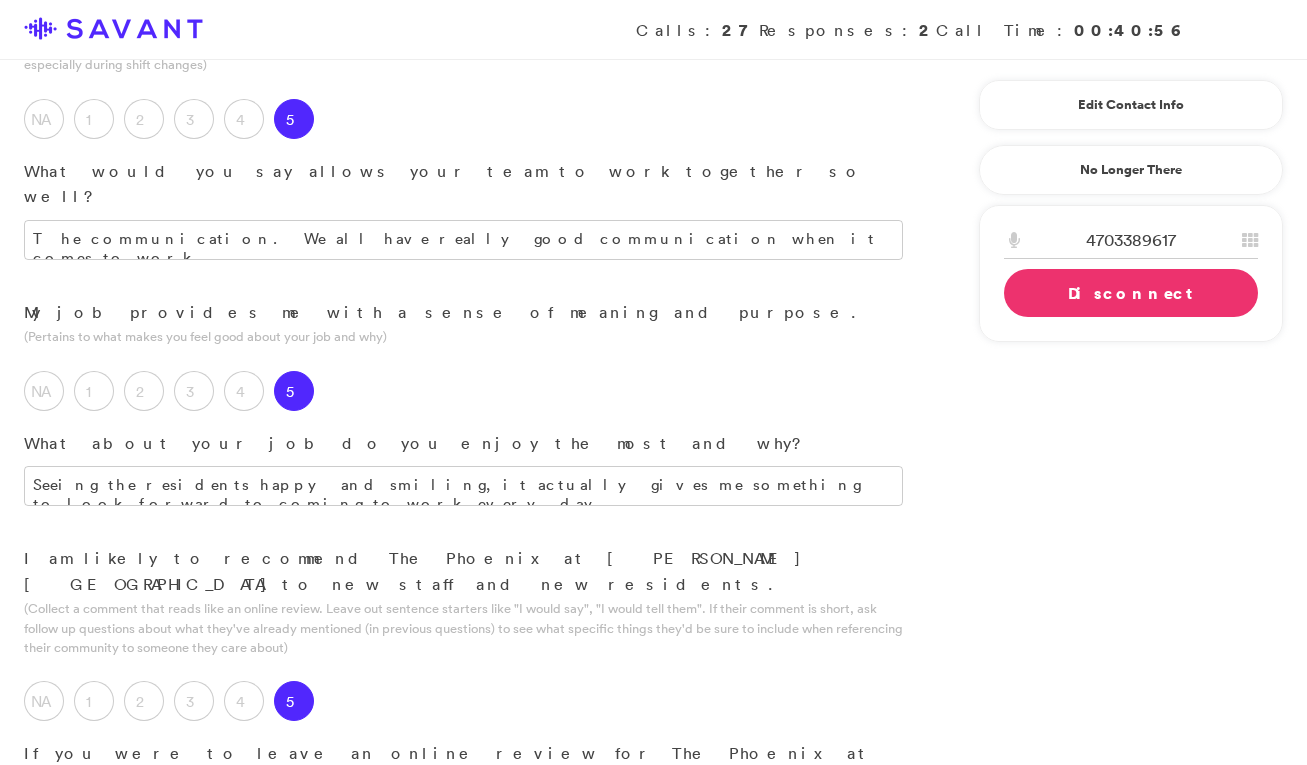 click at bounding box center [463, 873] 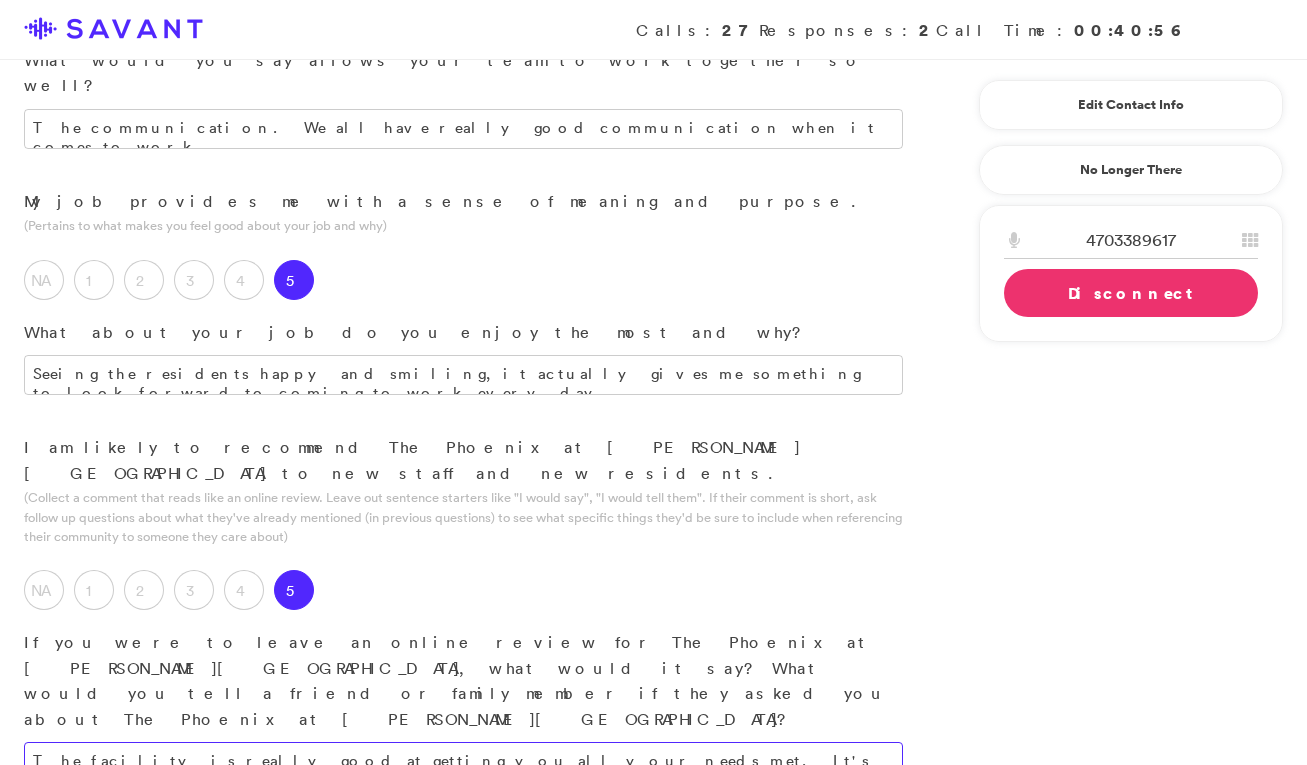 scroll, scrollTop: 2099, scrollLeft: 0, axis: vertical 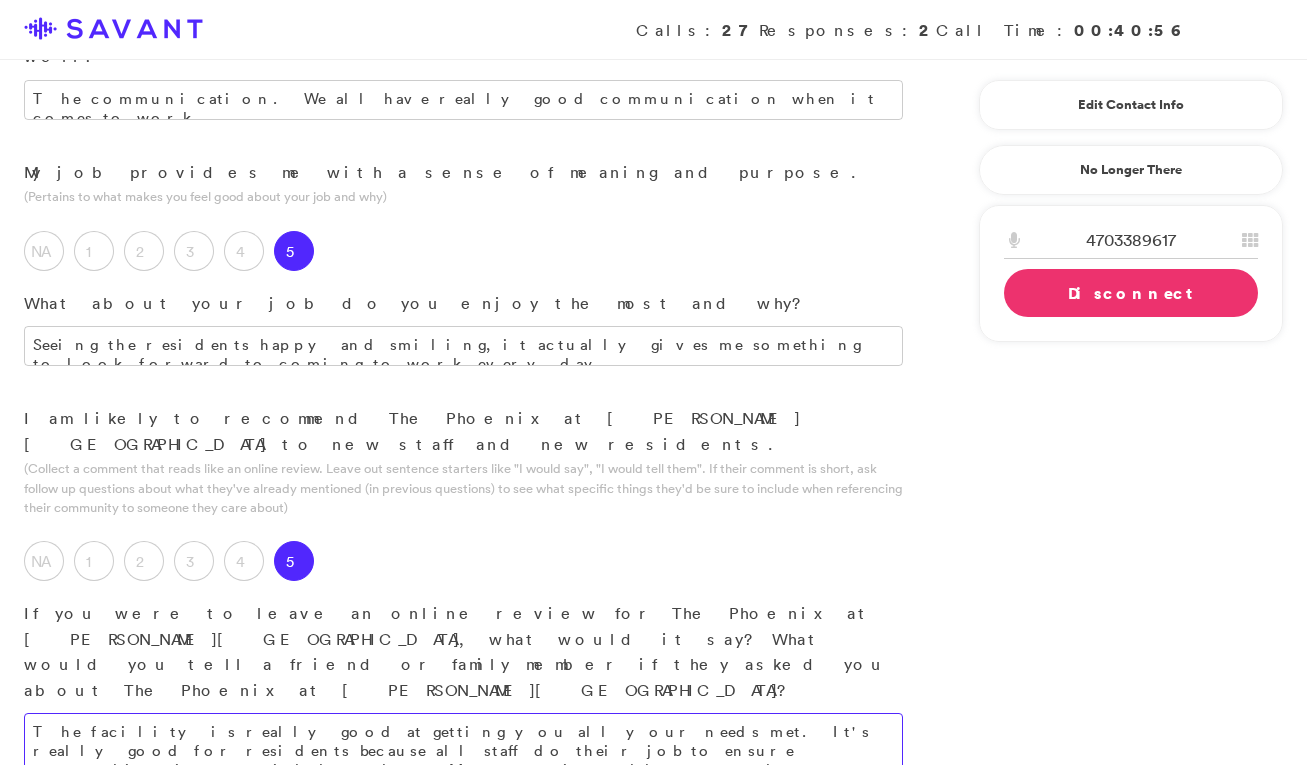 type on "The facility is really good at getting you all your needs met. It's really good for residents because all staff do their job to ensure everything is provided to them. Management is really great, they are wonderful with scheduling, and are good at communication." 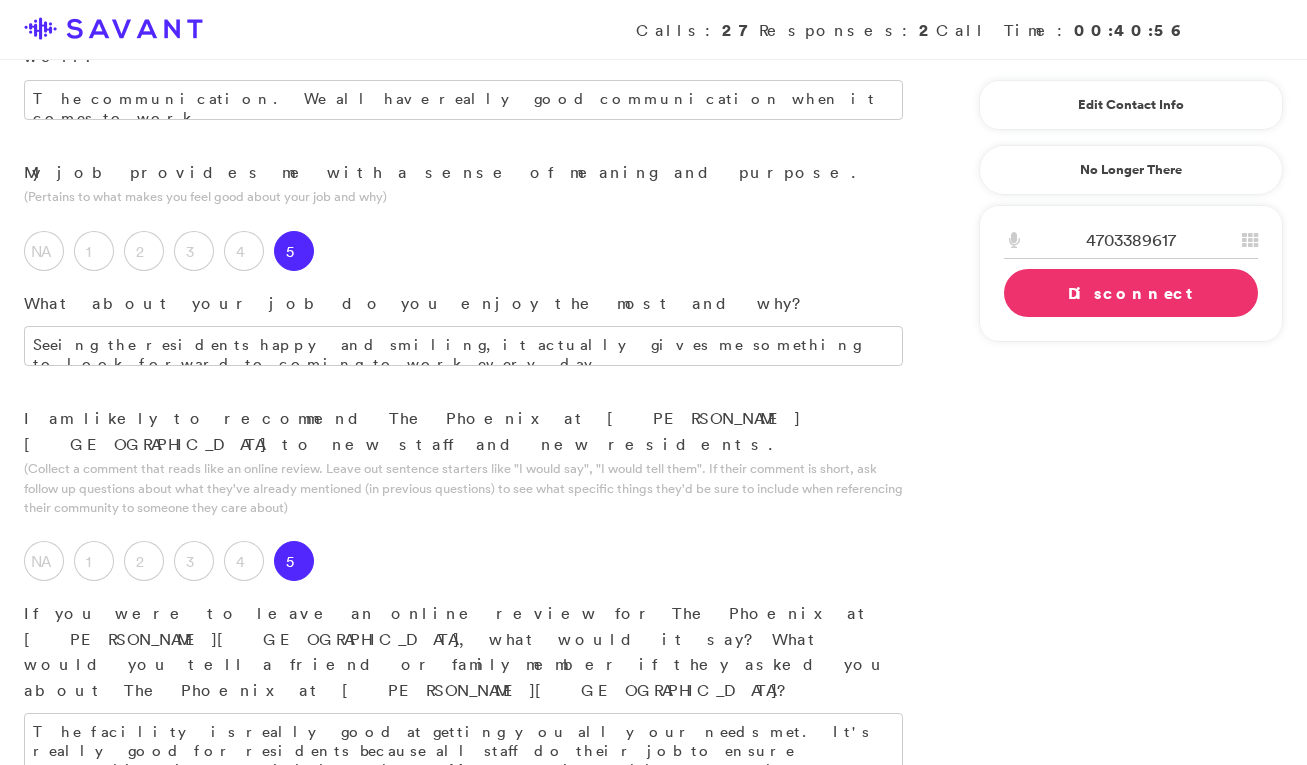 click at bounding box center [463, 970] 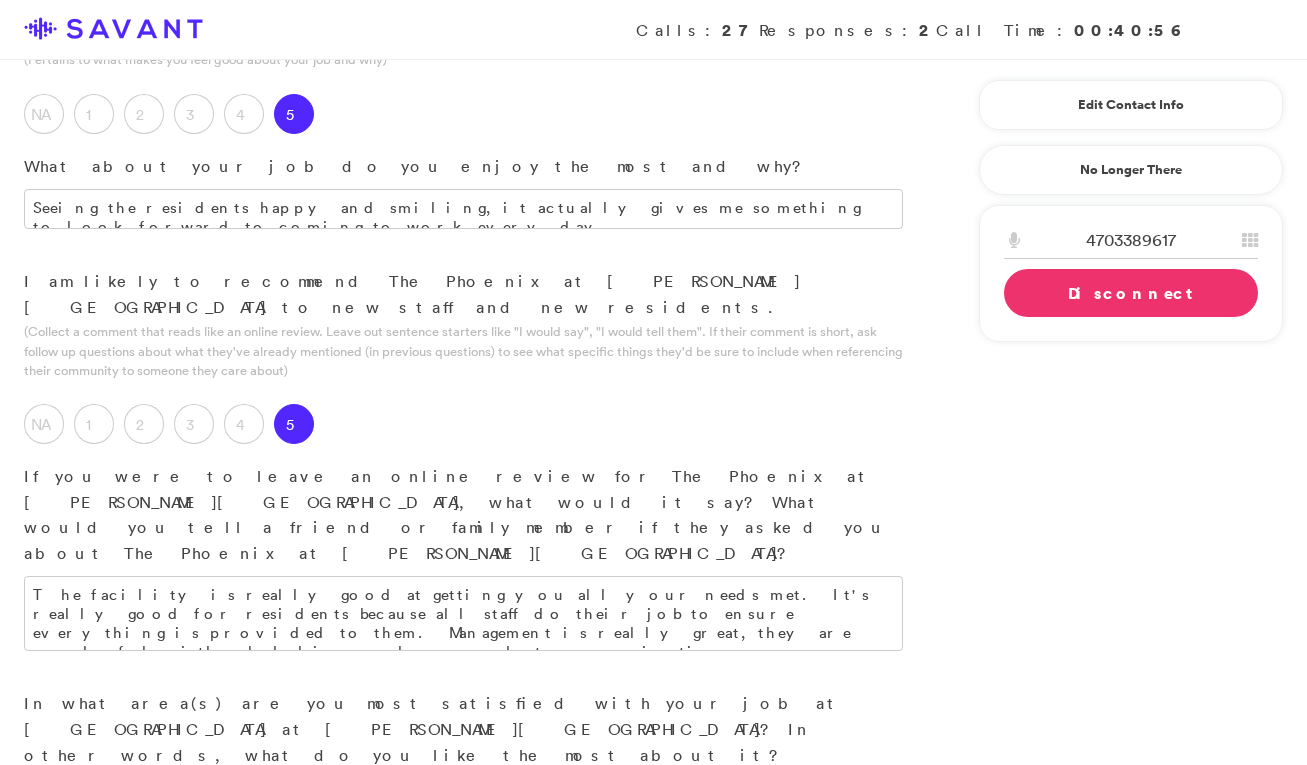 scroll, scrollTop: 2240, scrollLeft: 0, axis: vertical 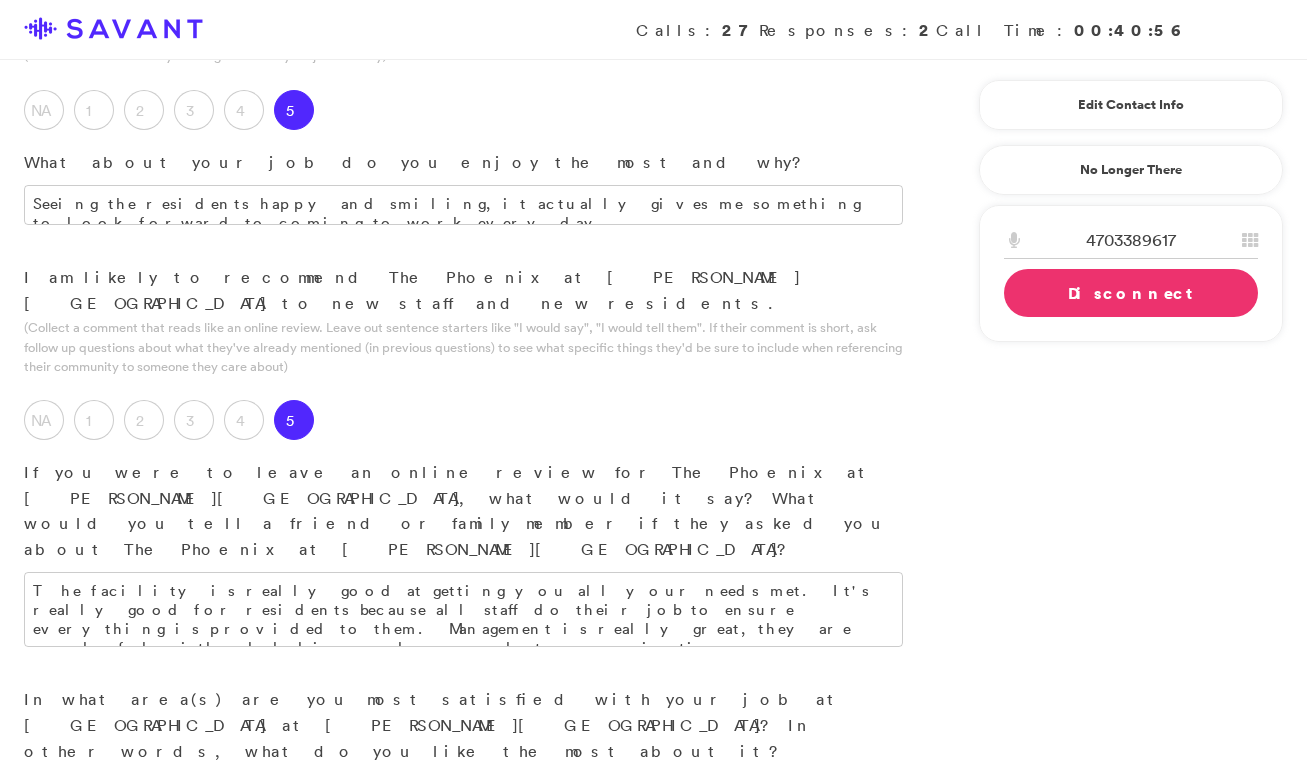 type on "The residents." 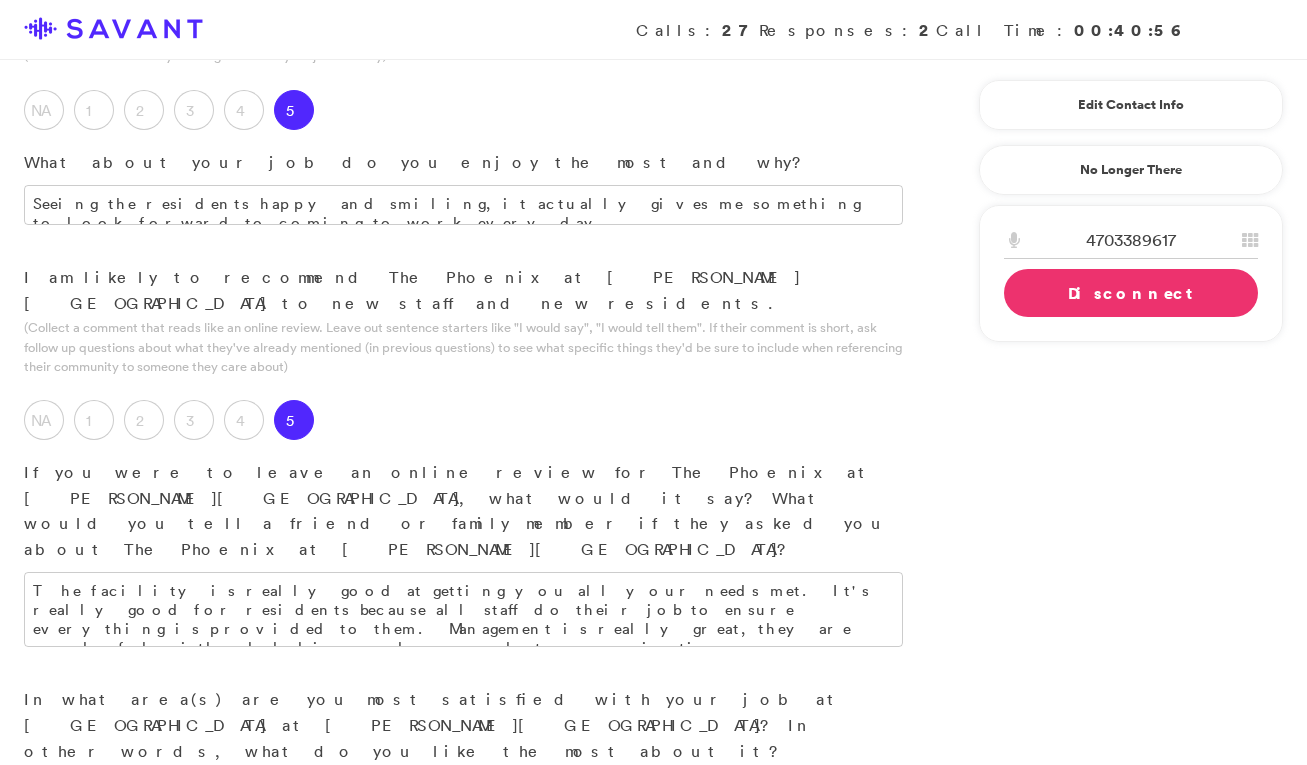 click on "They could improve the AC/ HVAC. Sometimes it is so hot. I don't know if there is something wrong, but sometimes we have to turn the temperature down." at bounding box center (463, 970) 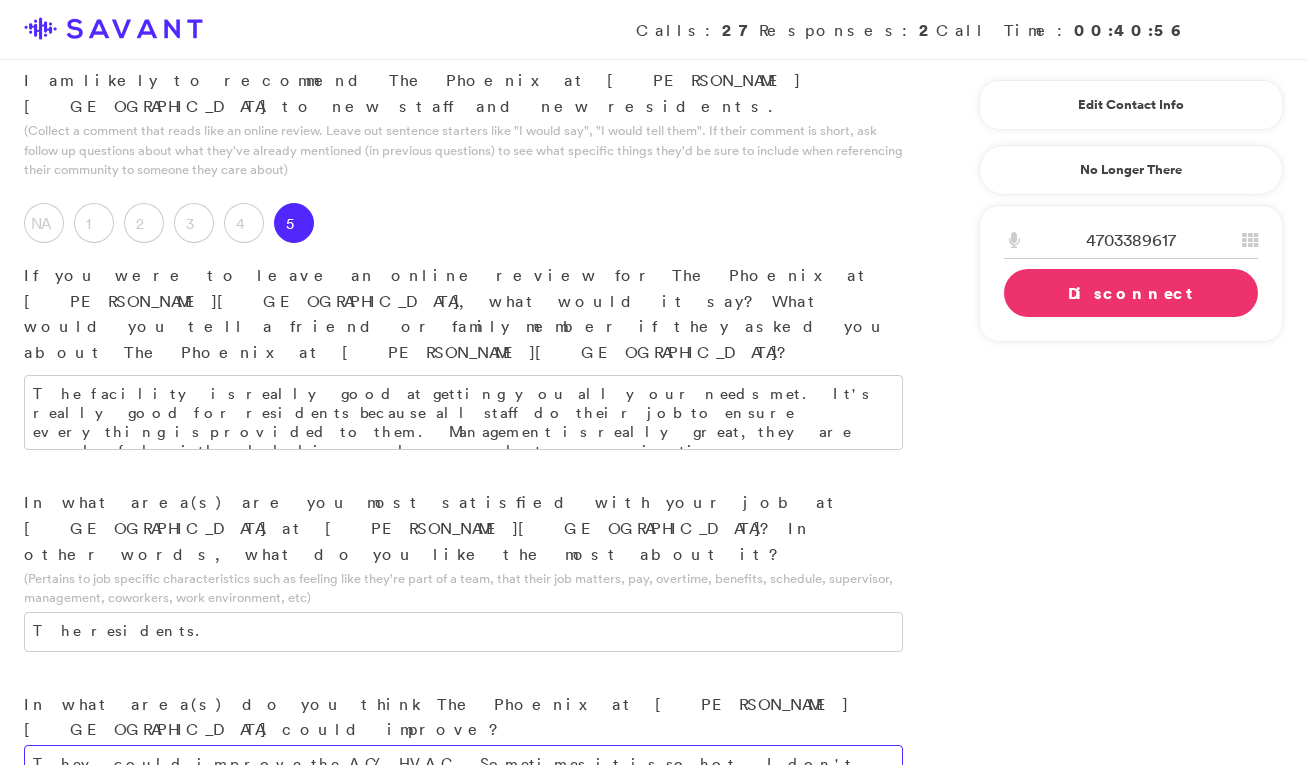 scroll, scrollTop: 2438, scrollLeft: 0, axis: vertical 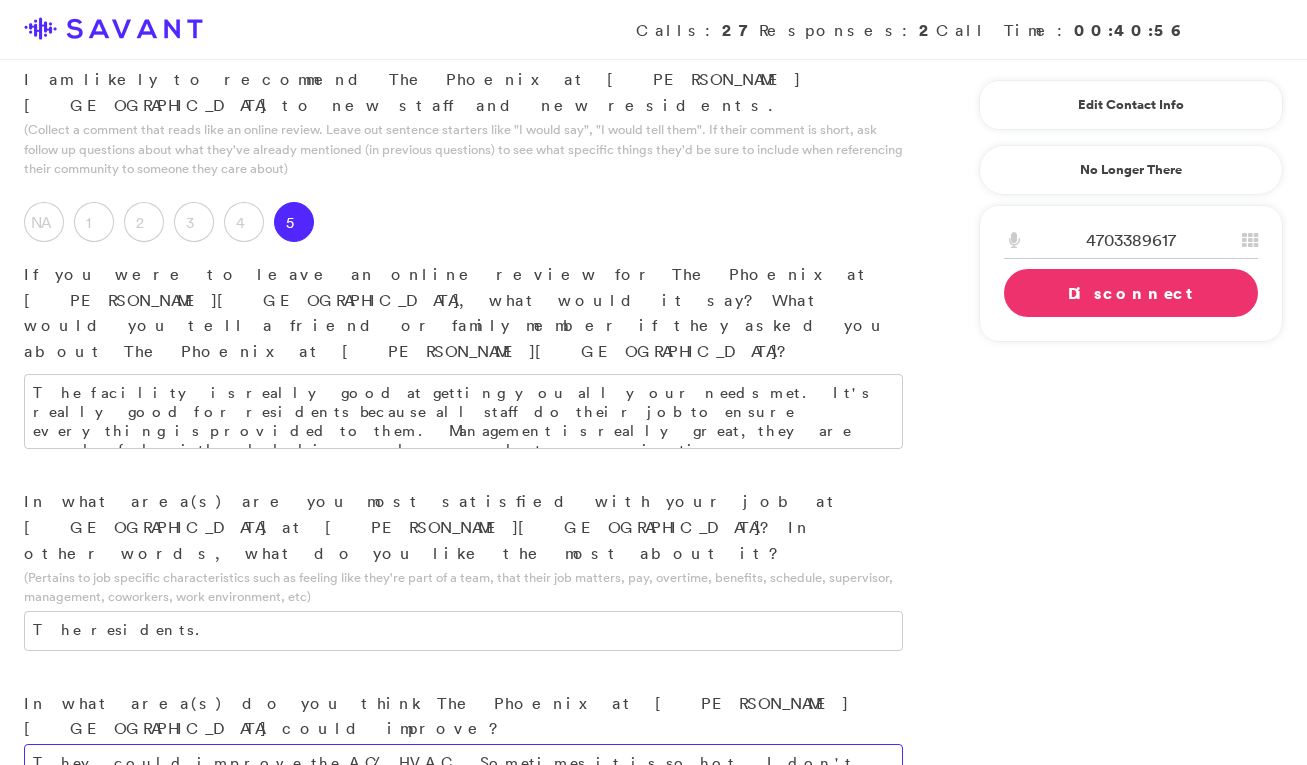 type on "They could improve the AC/ HVAC. Sometimes it is so hot. I don't know if there is something wrong, but sometimes we have to turn the temperature down." 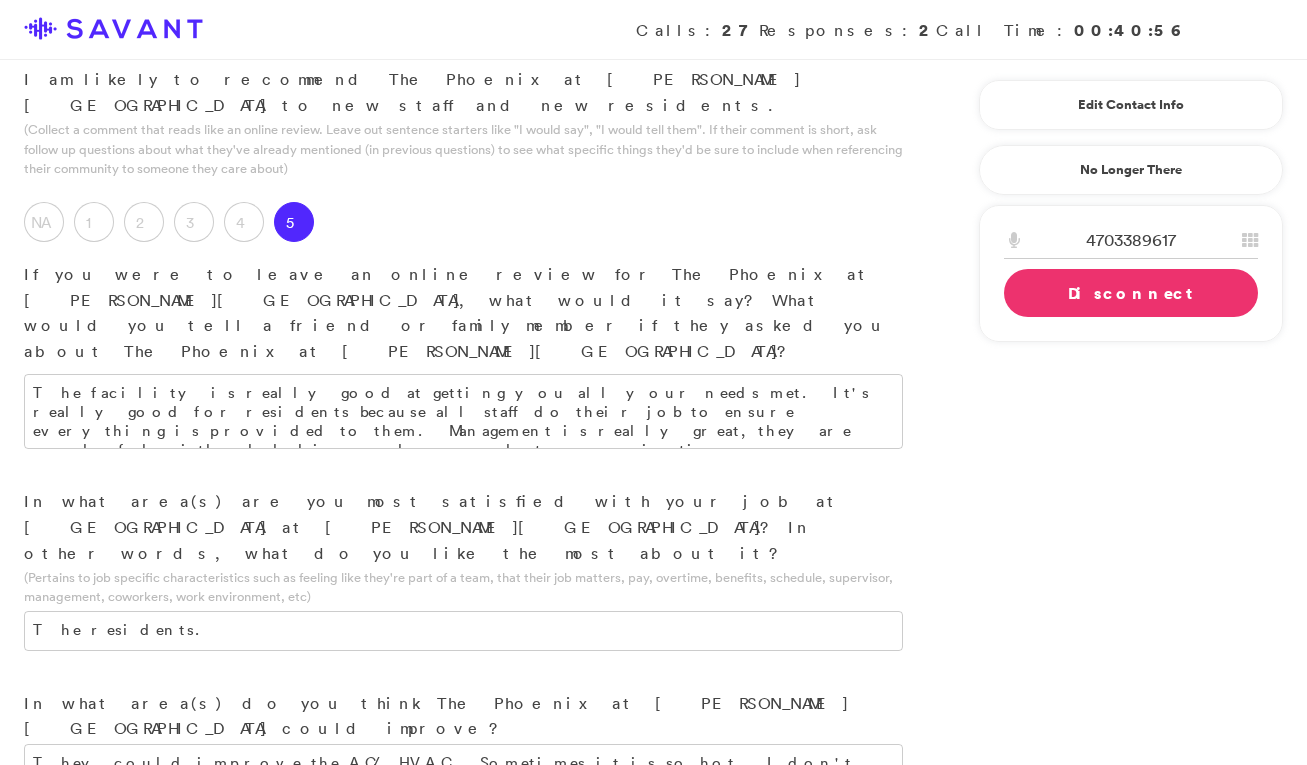 click on "Yes" at bounding box center [44, 1008] 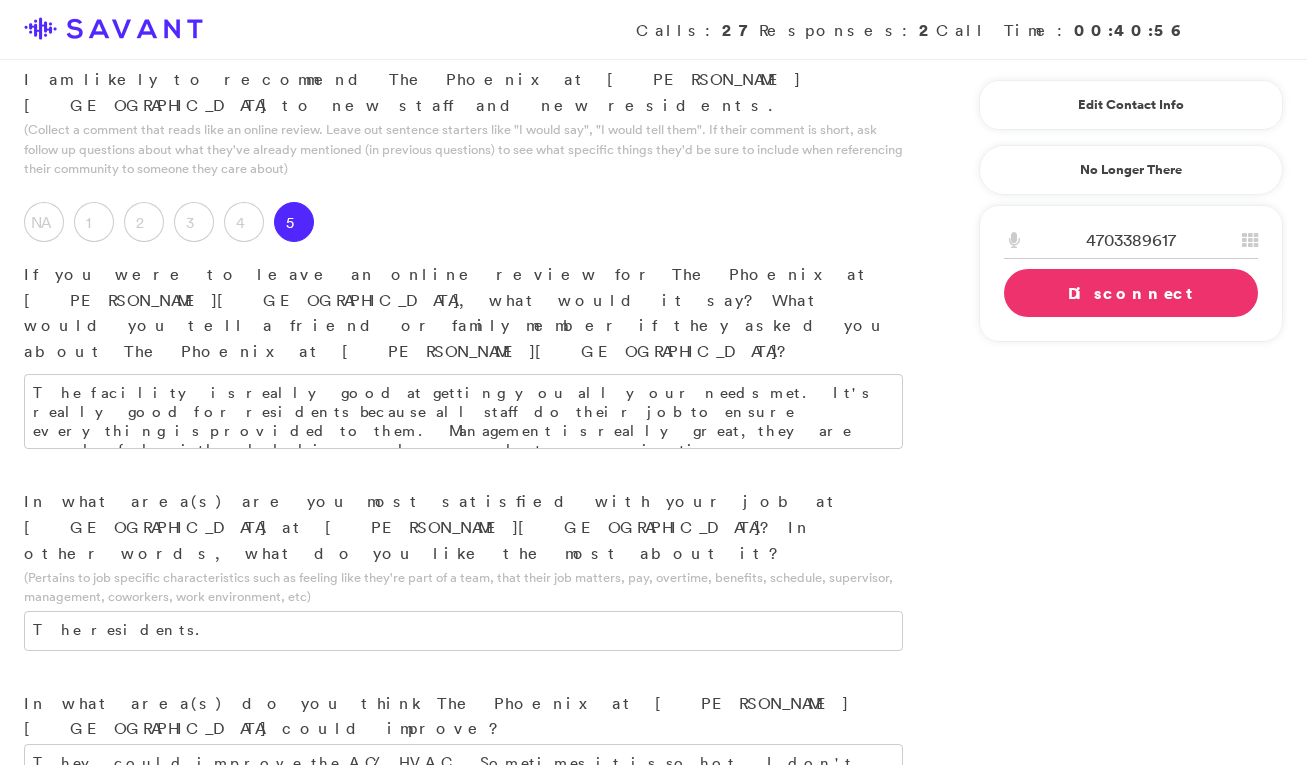 click on "Disconnect" at bounding box center [1131, 293] 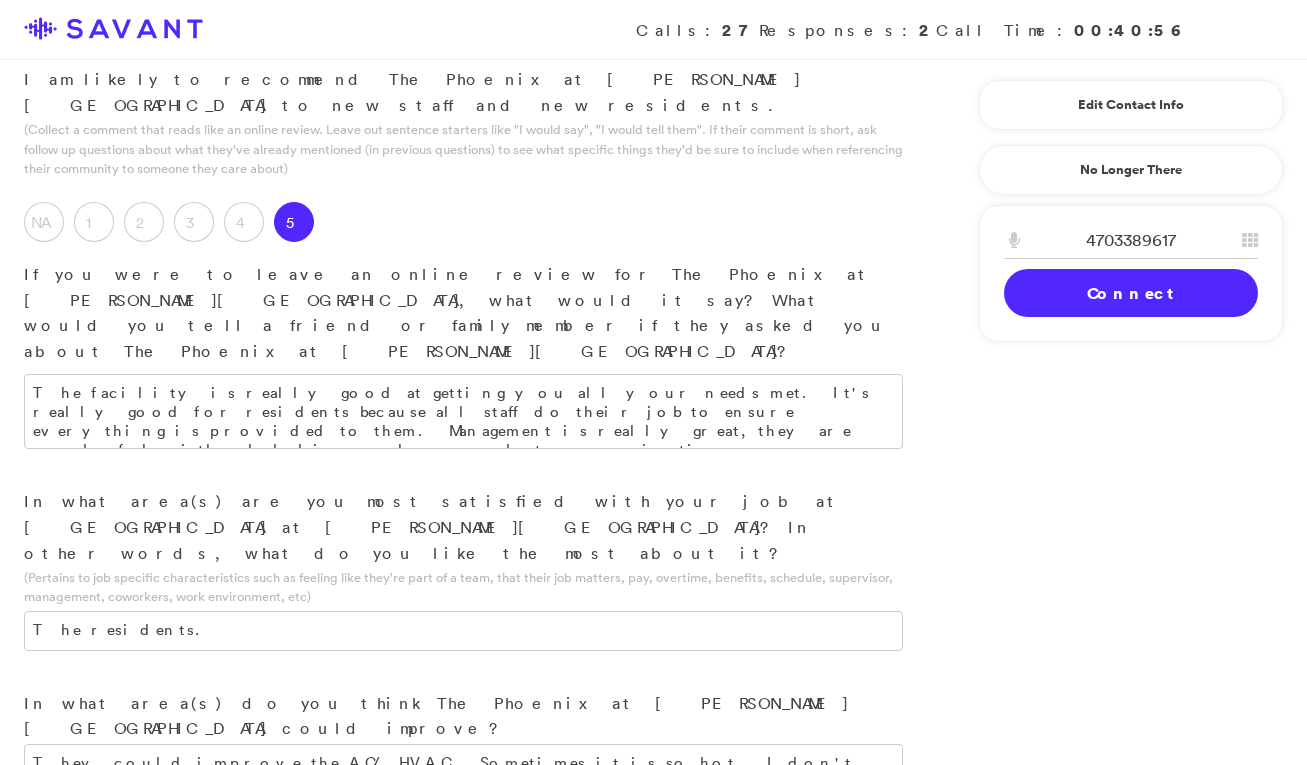 click on "Submit & Next" at bounding box center (150, 1111) 